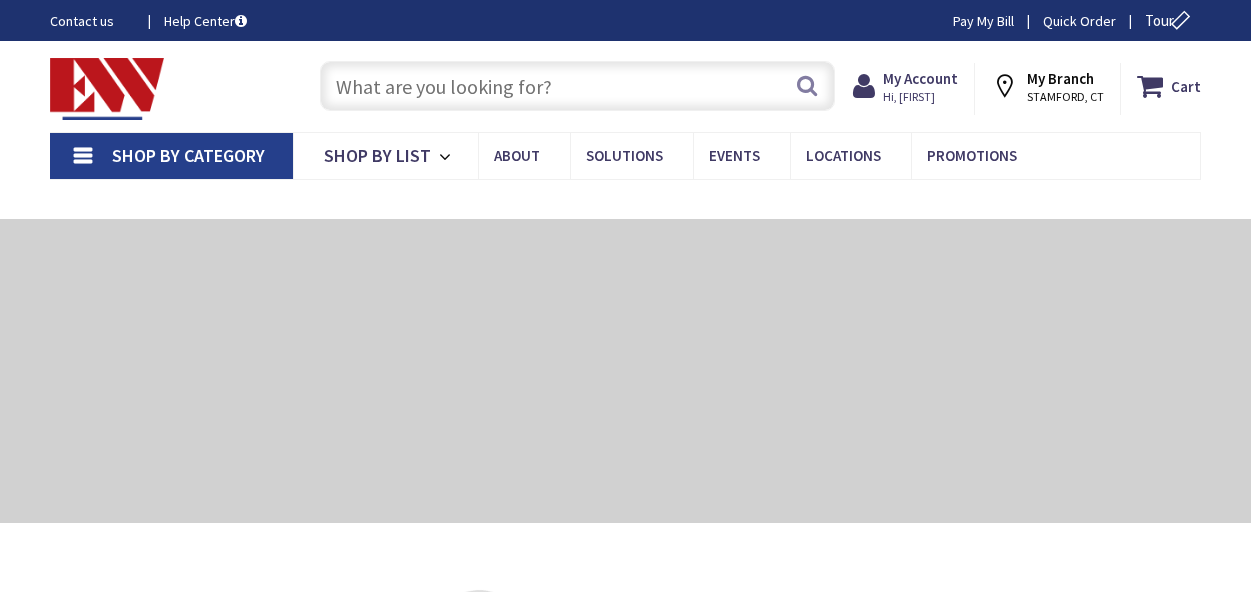 scroll, scrollTop: 0, scrollLeft: 0, axis: both 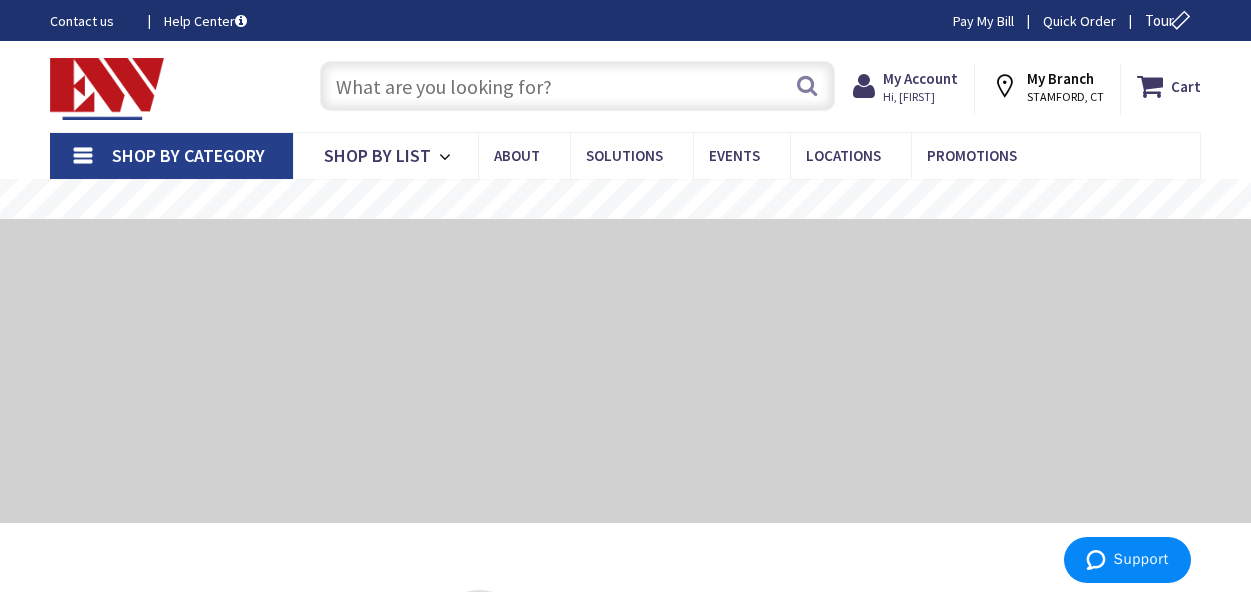 click at bounding box center (577, 86) 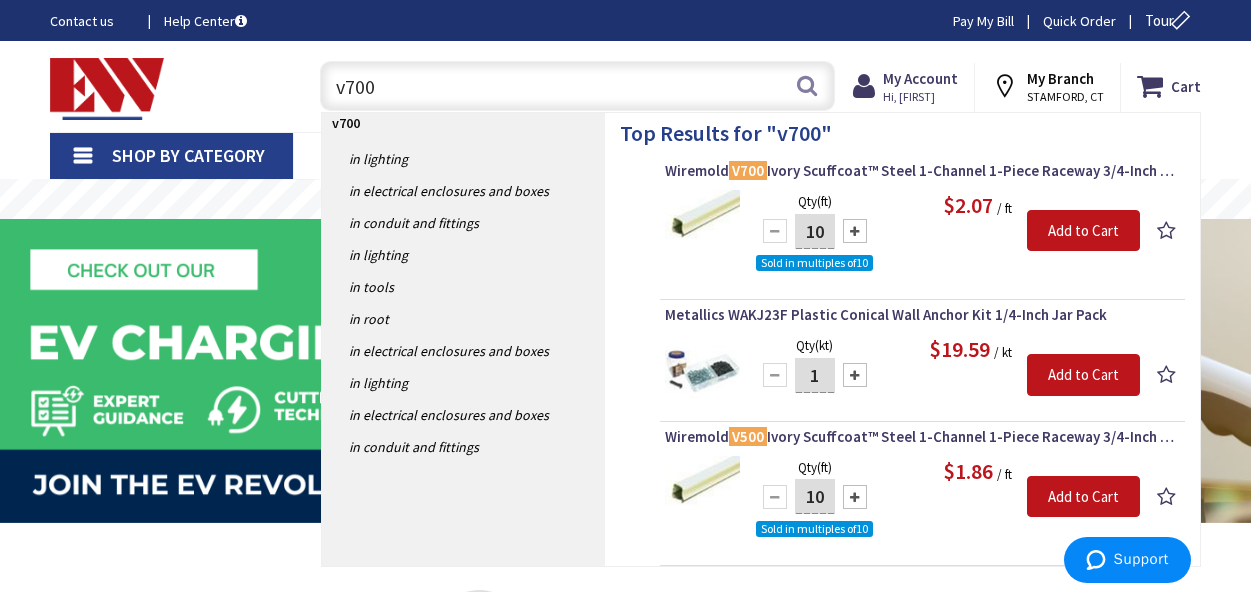 type on "v700" 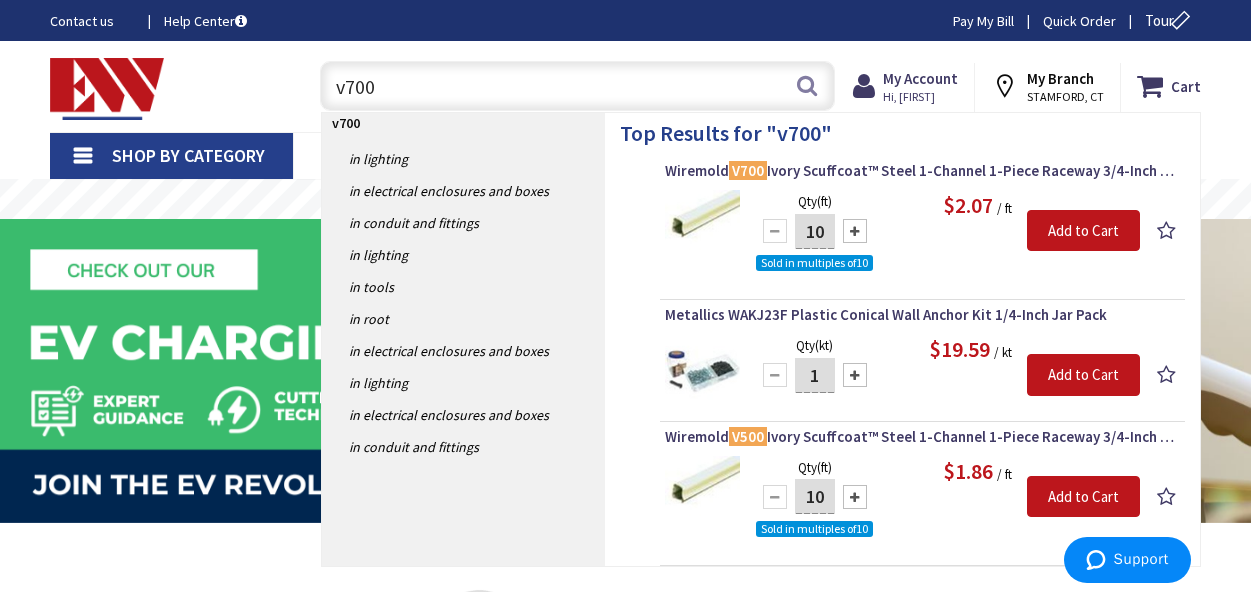 click on "10" at bounding box center [815, 231] 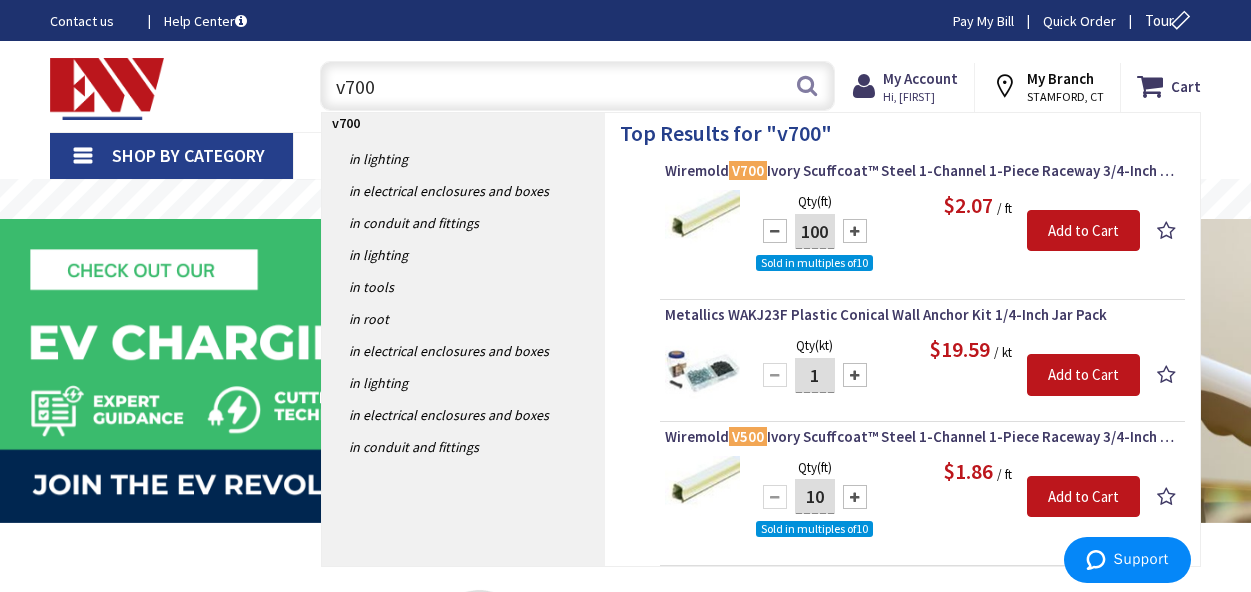 type on "100" 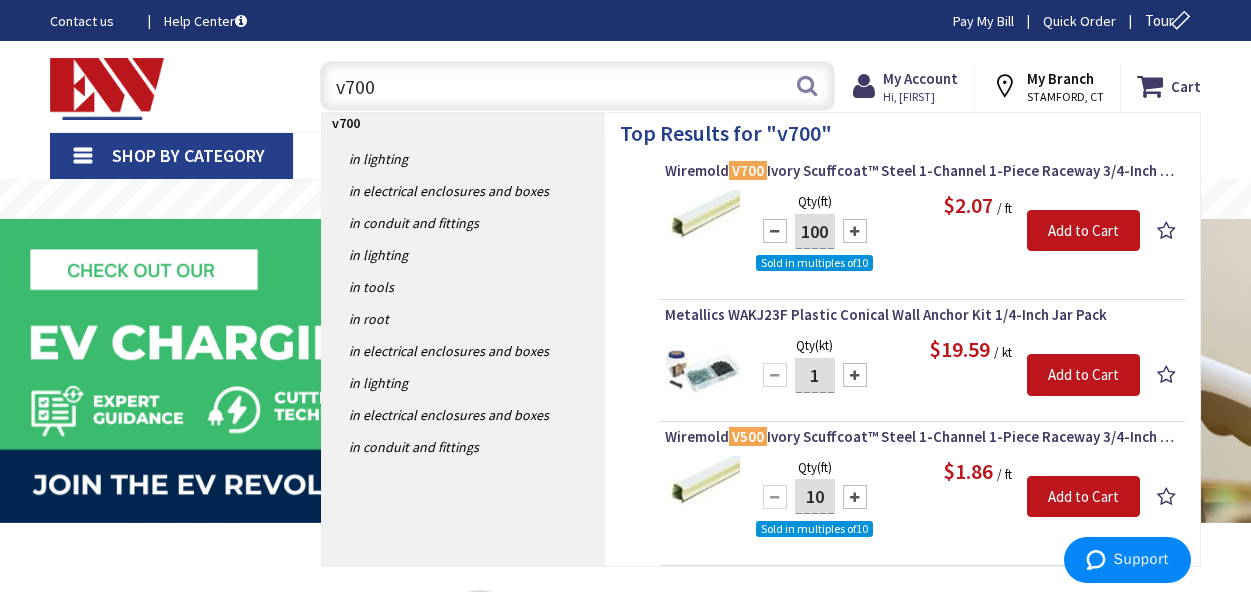 click on "My Branch" at bounding box center (1060, 78) 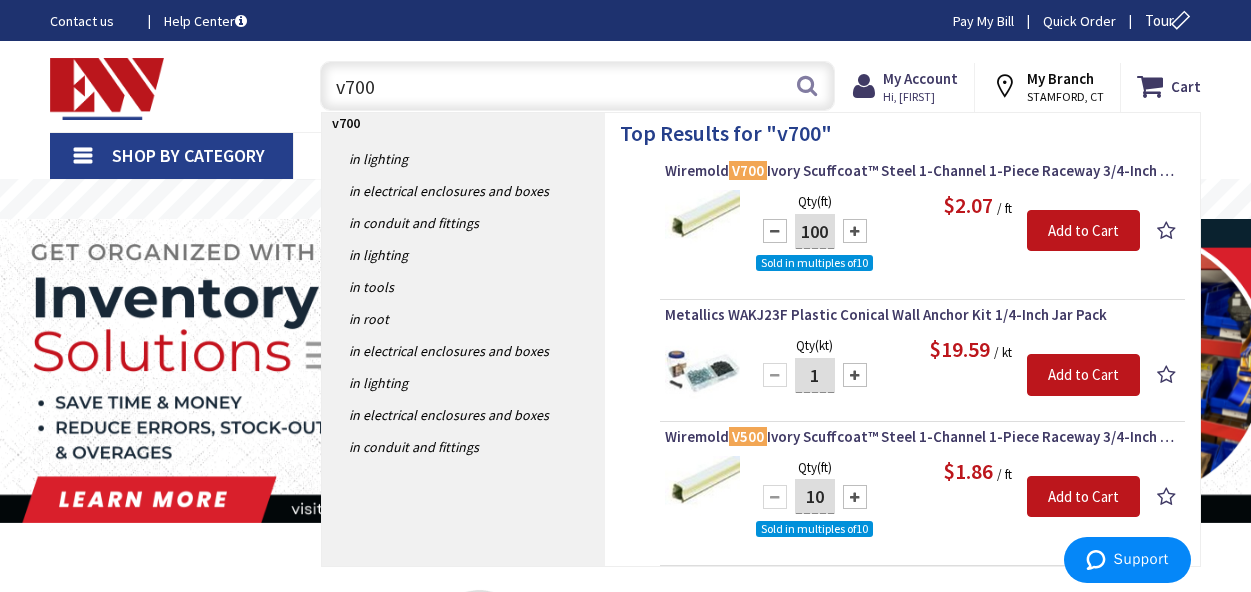 click on "My Branch" at bounding box center (1060, 78) 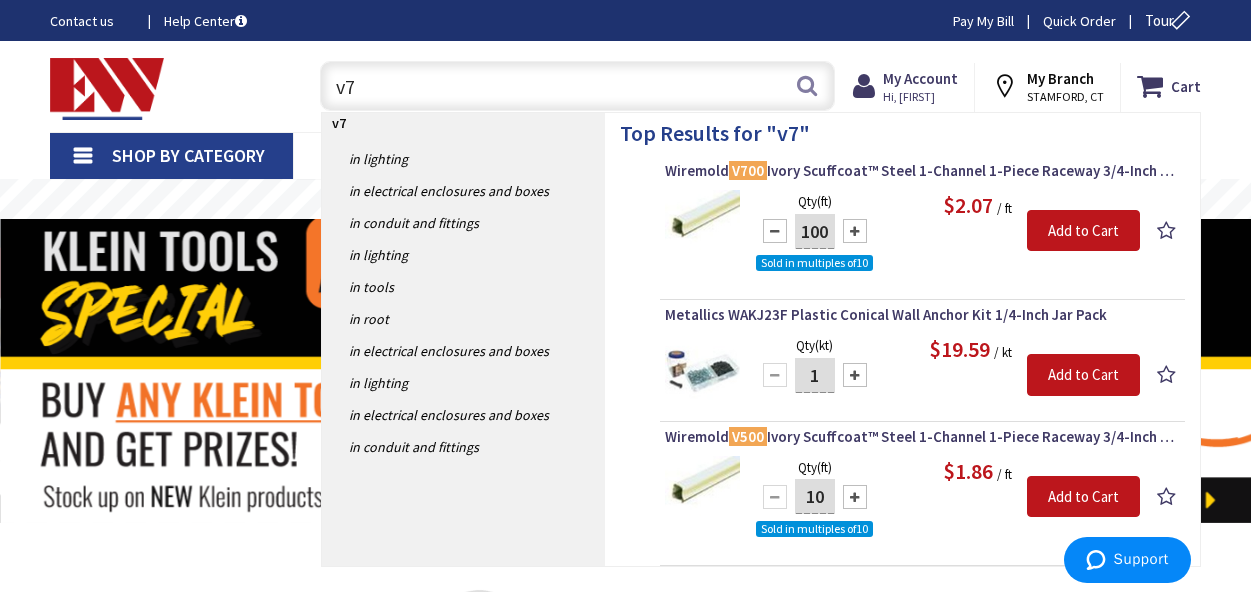 type on "v" 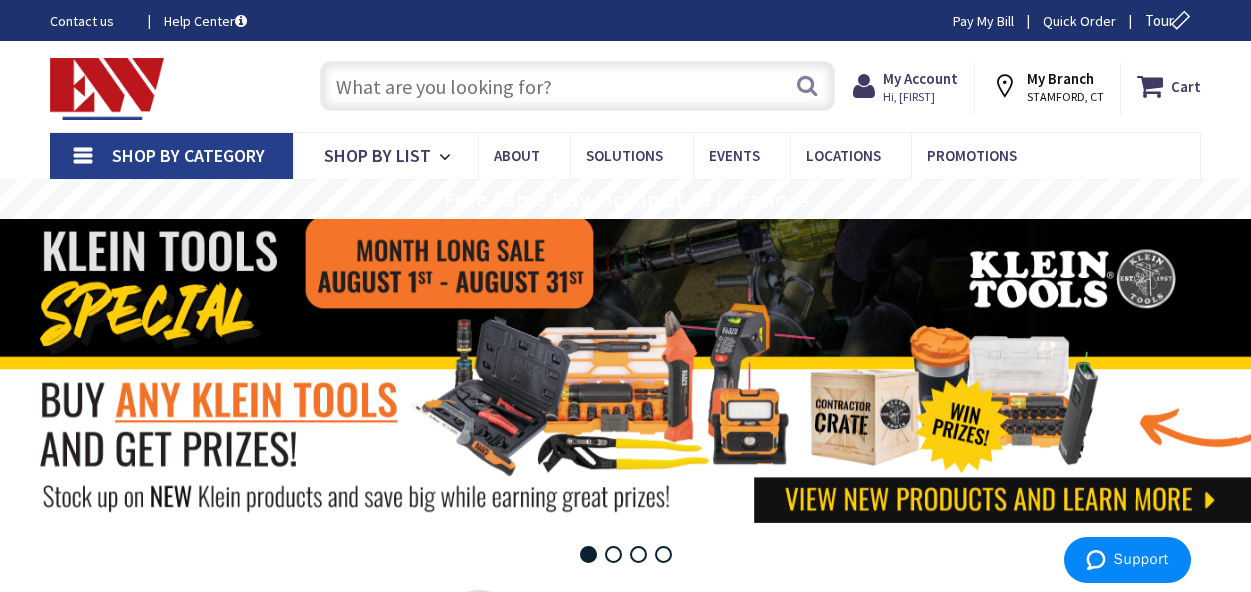 type 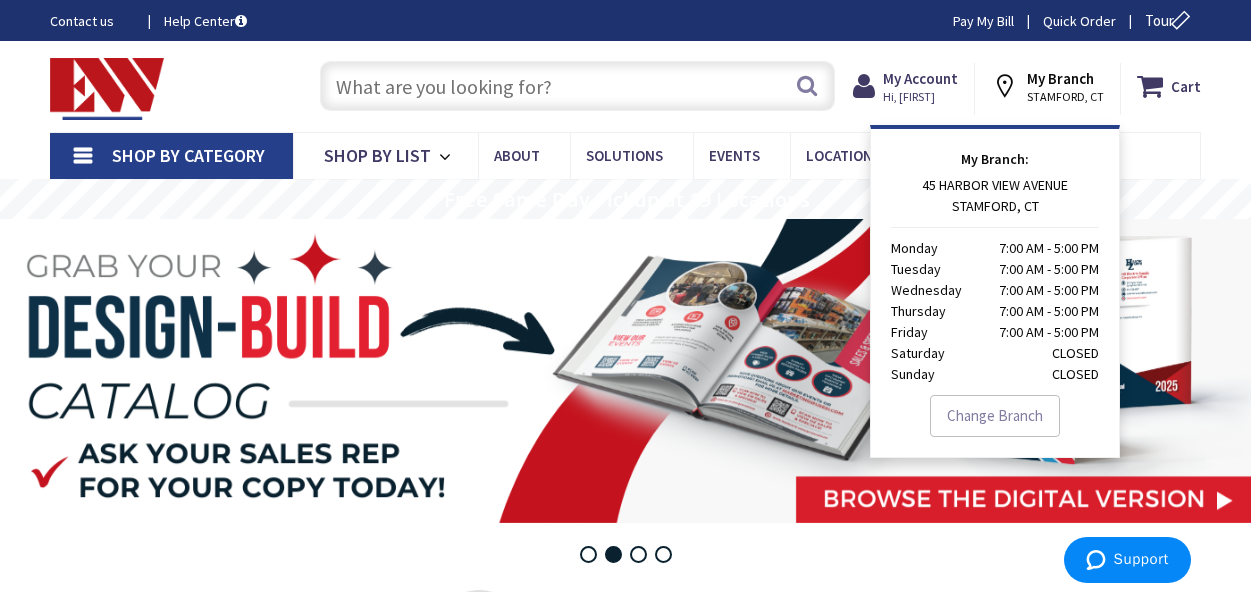 scroll, scrollTop: 240, scrollLeft: 0, axis: vertical 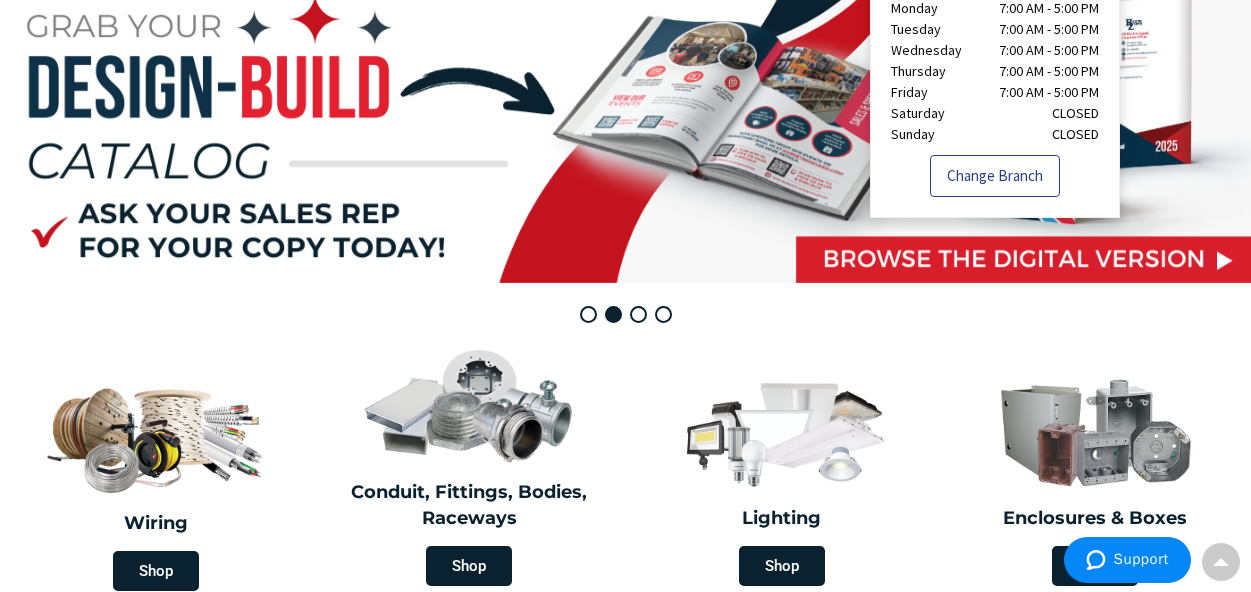 click on "Change Branch" at bounding box center [995, 176] 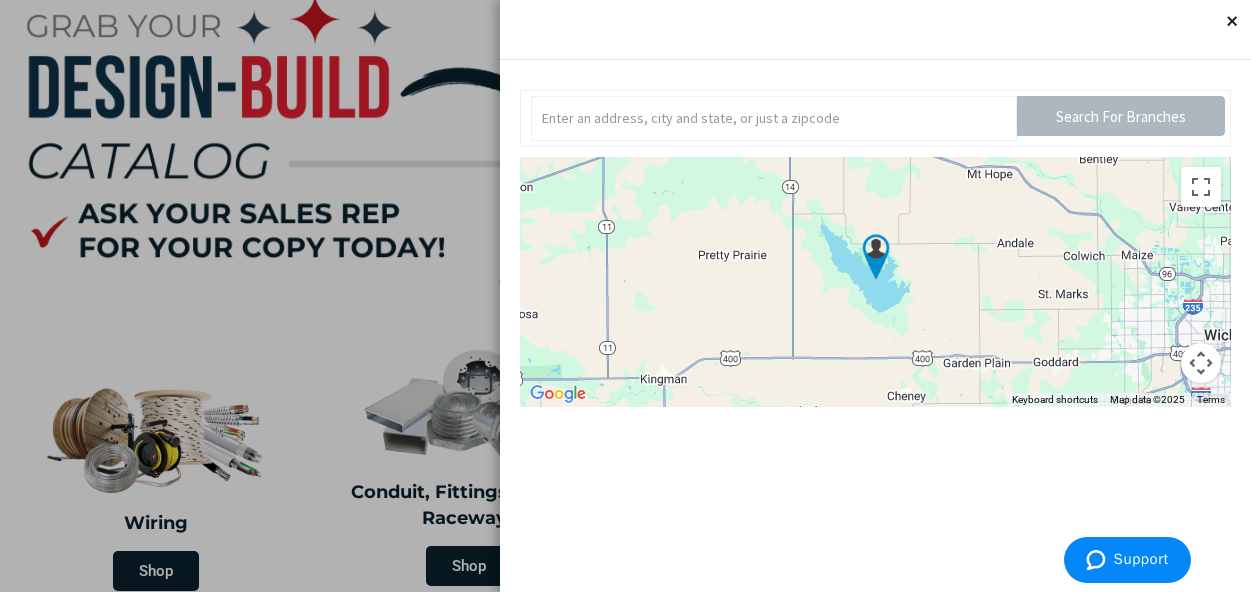 click on "Close" at bounding box center [1231, 20] 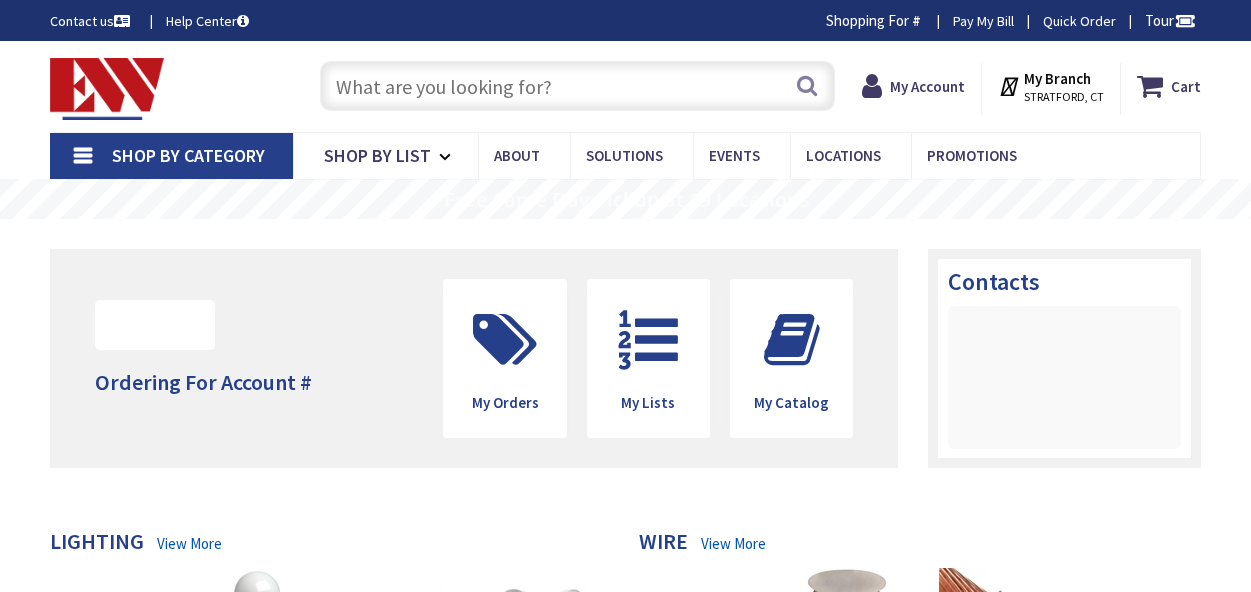 scroll, scrollTop: 0, scrollLeft: 0, axis: both 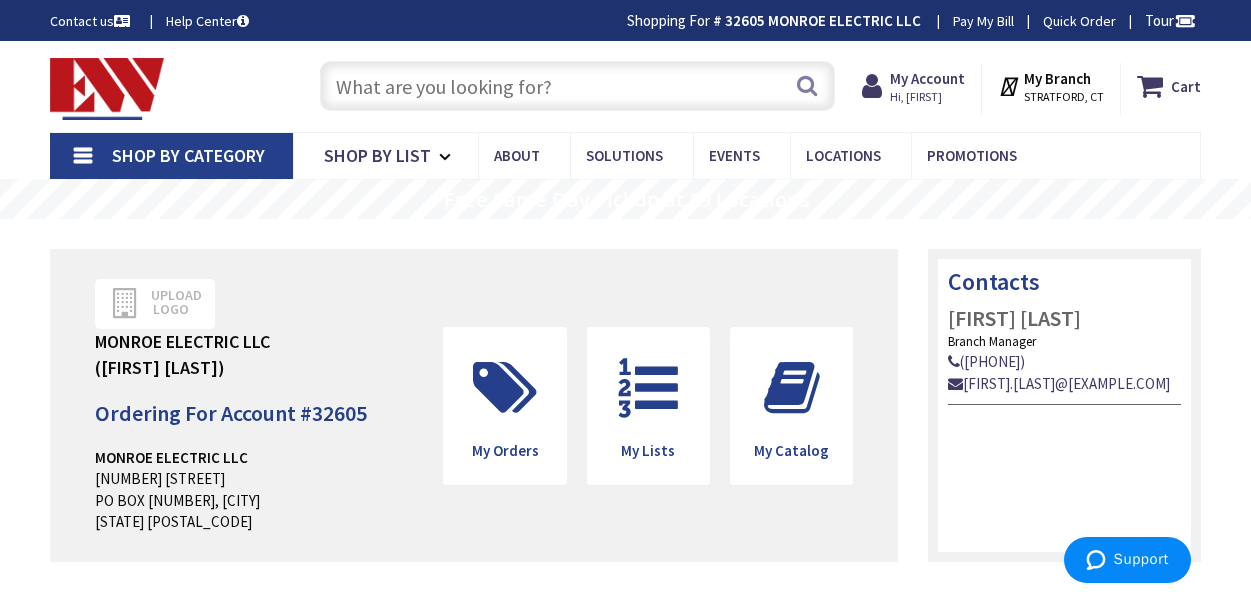 click at bounding box center [577, 86] 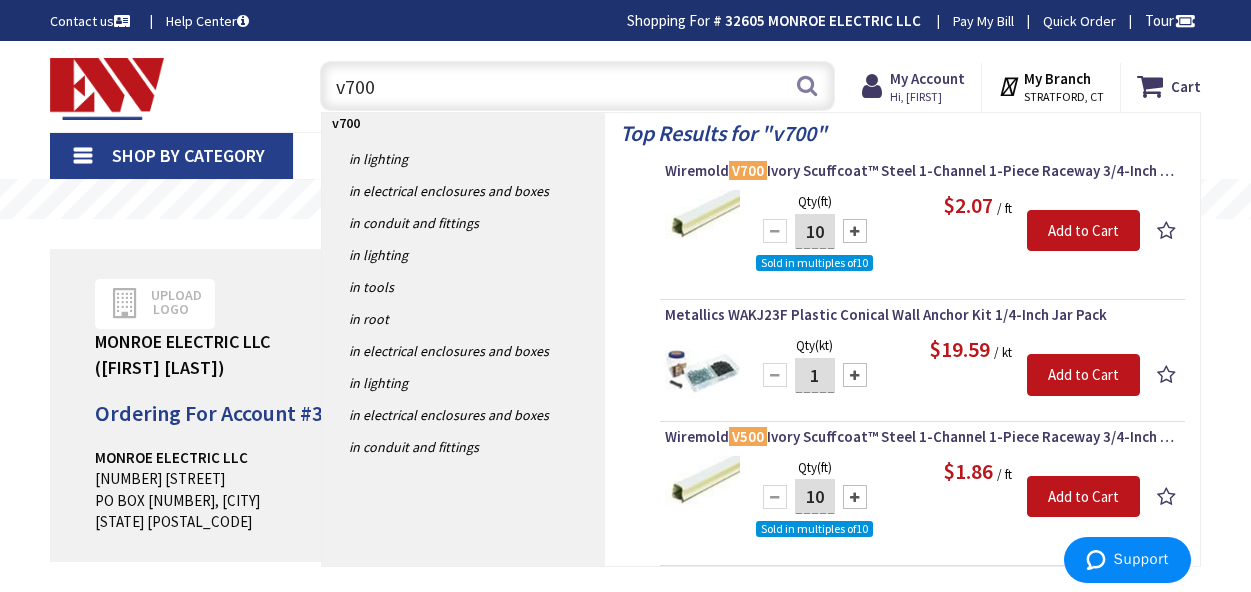 type on "v700" 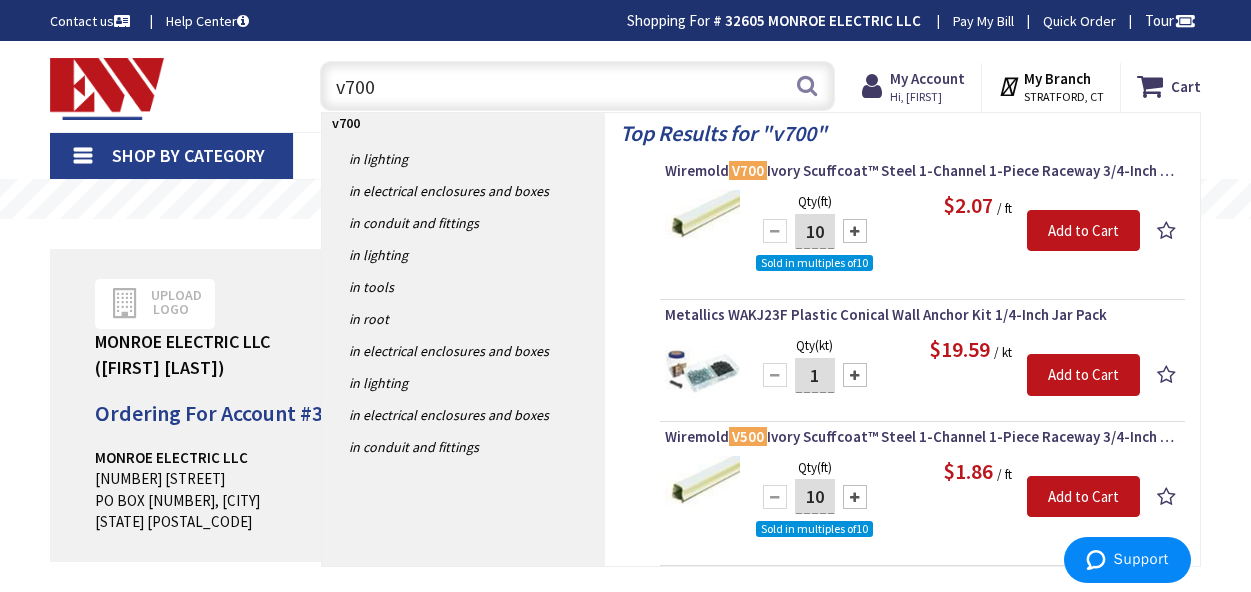 click on "10" at bounding box center (815, 231) 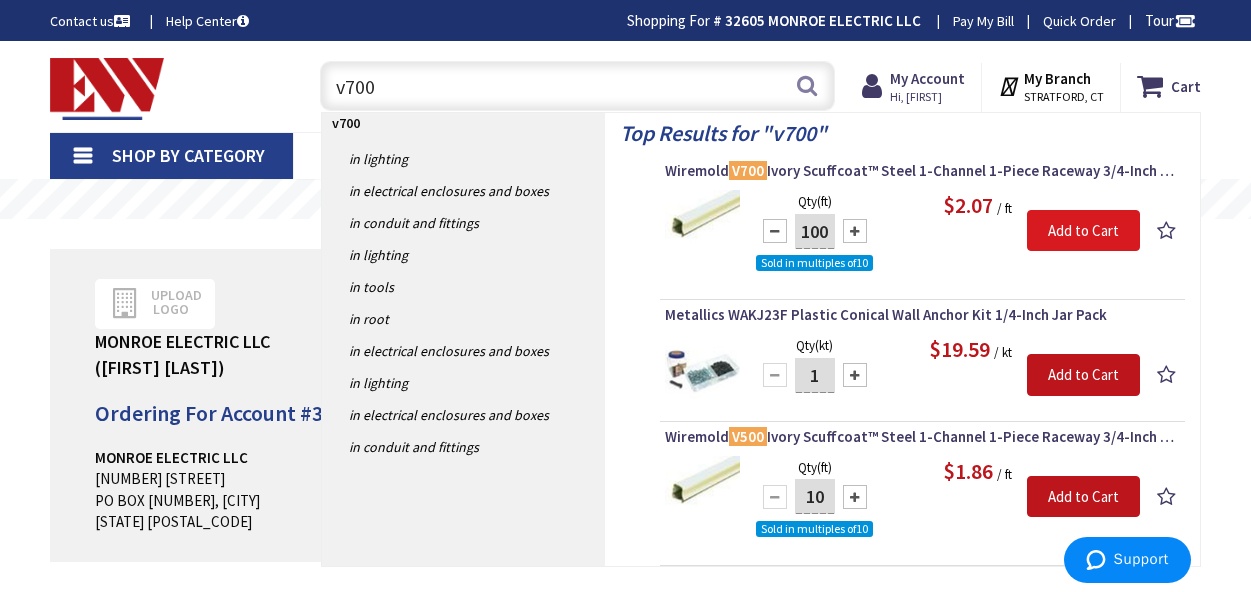 type on "100" 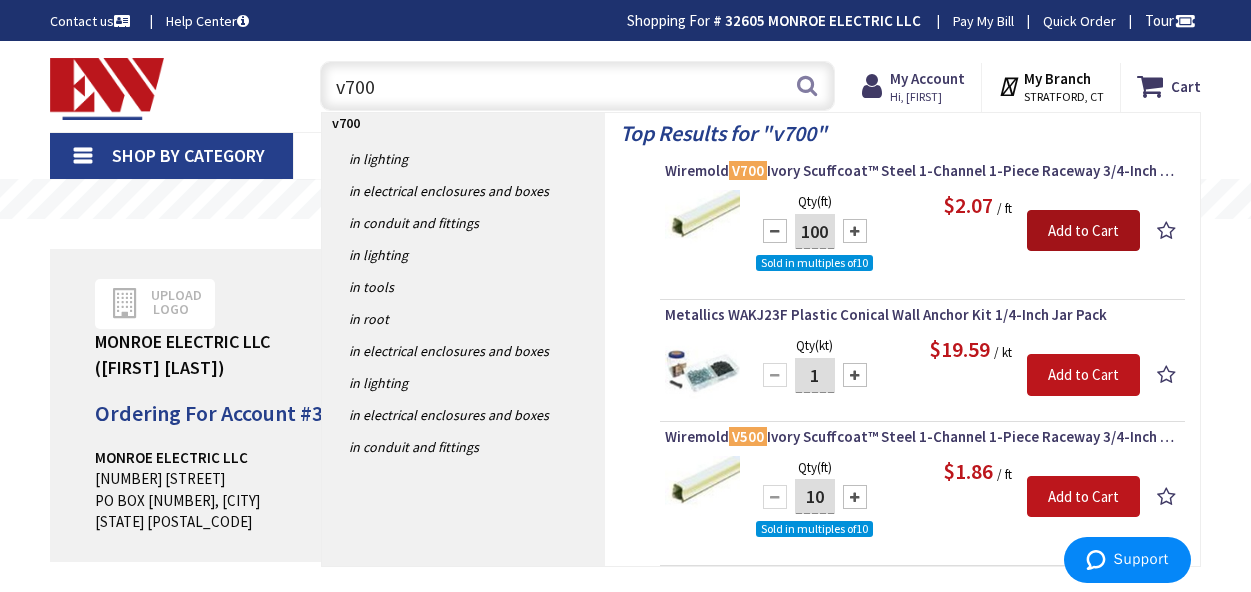 click on "Add to Cart" at bounding box center [1083, 231] 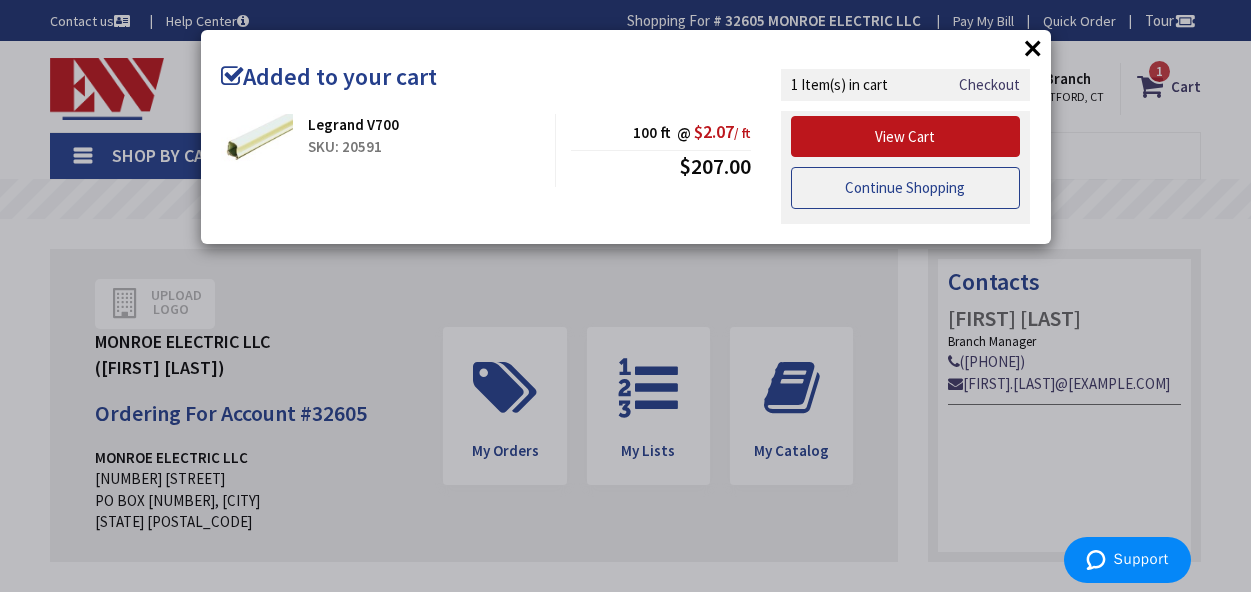 click on "Continue Shopping" at bounding box center [906, 188] 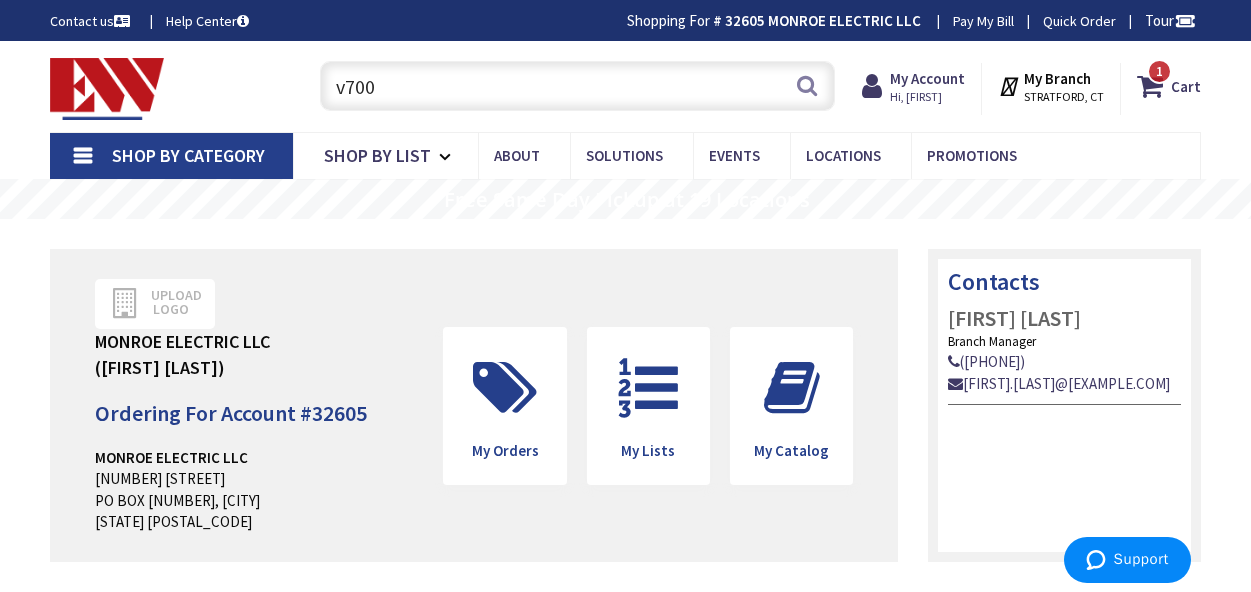 click on "v700" at bounding box center (577, 86) 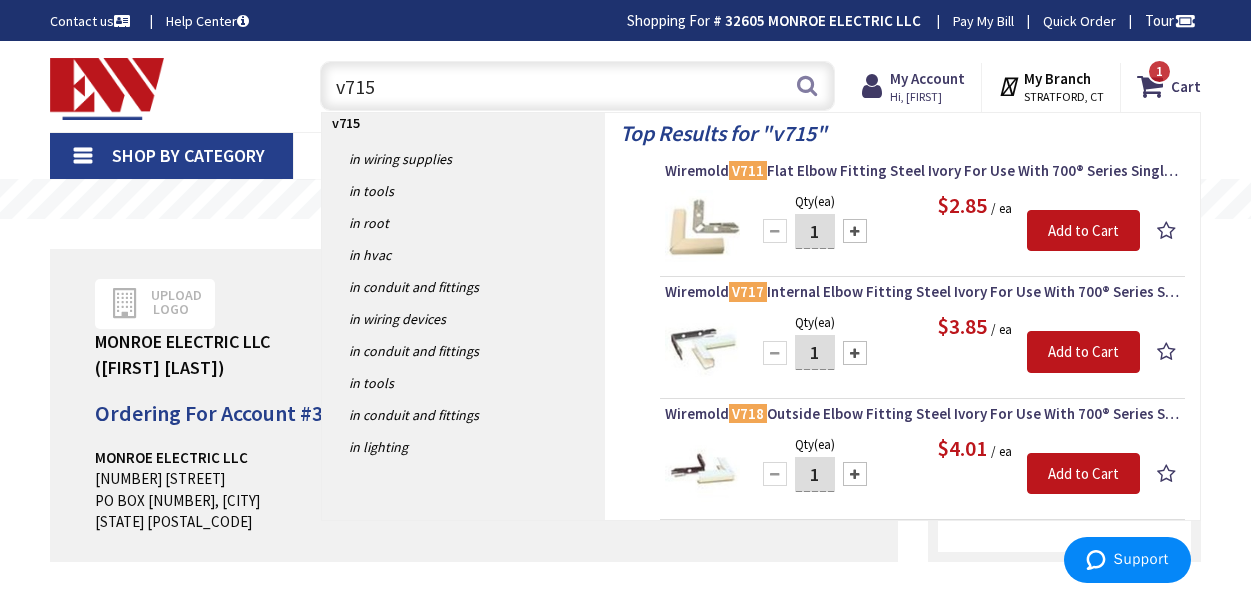 type on "v715" 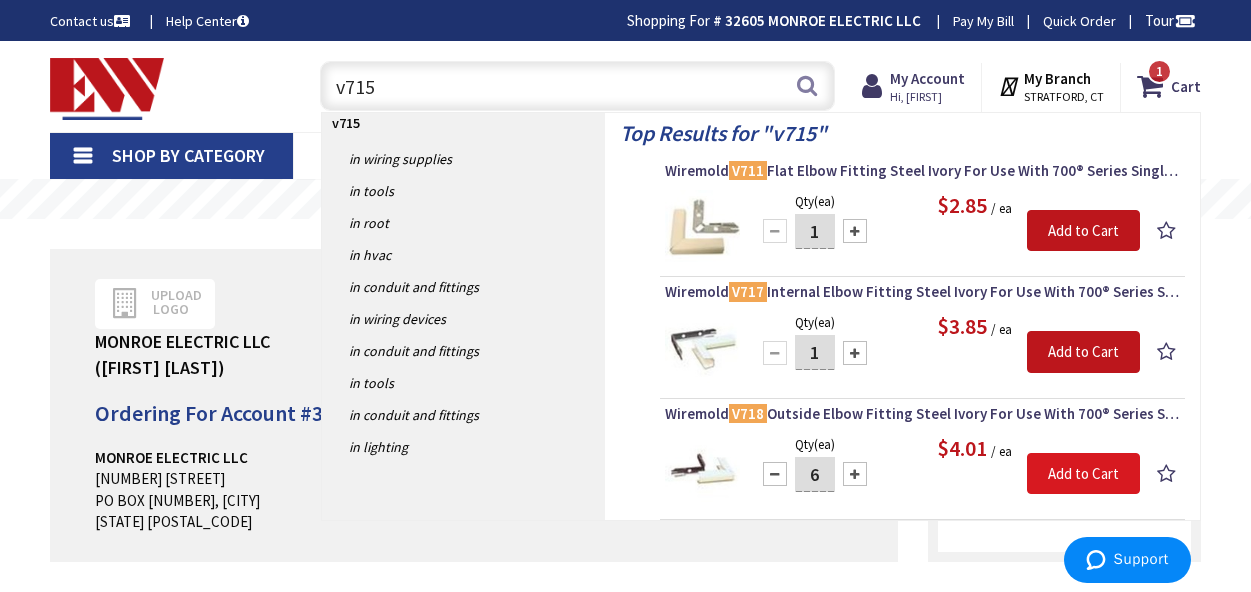 type on "6" 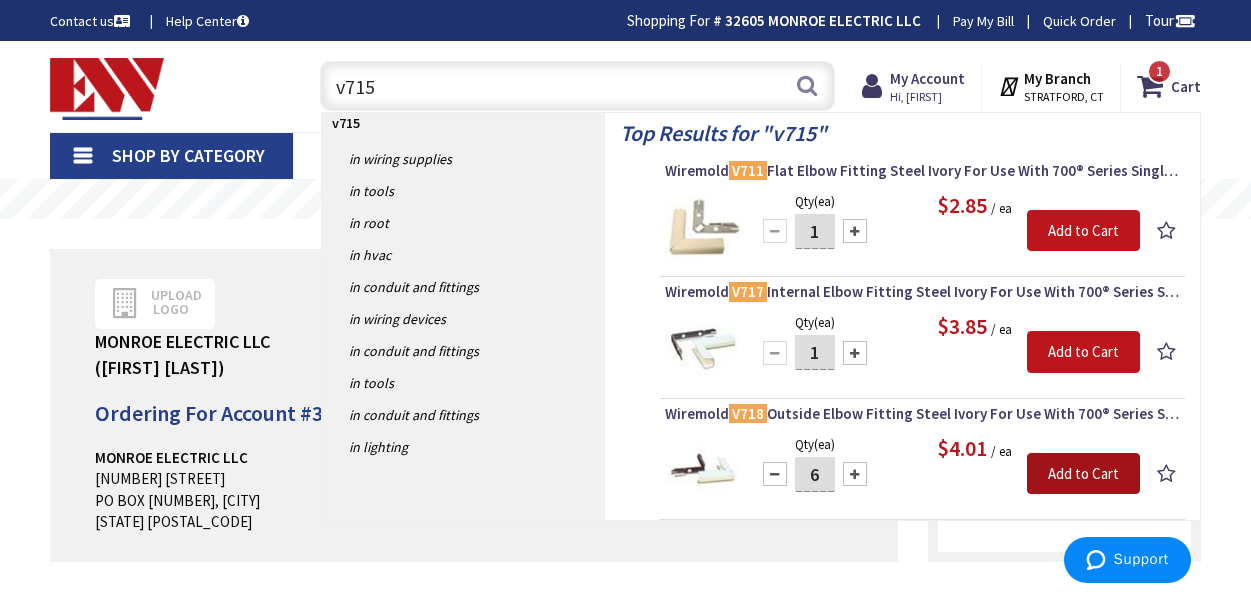 click on "Add to Cart" at bounding box center (1083, 474) 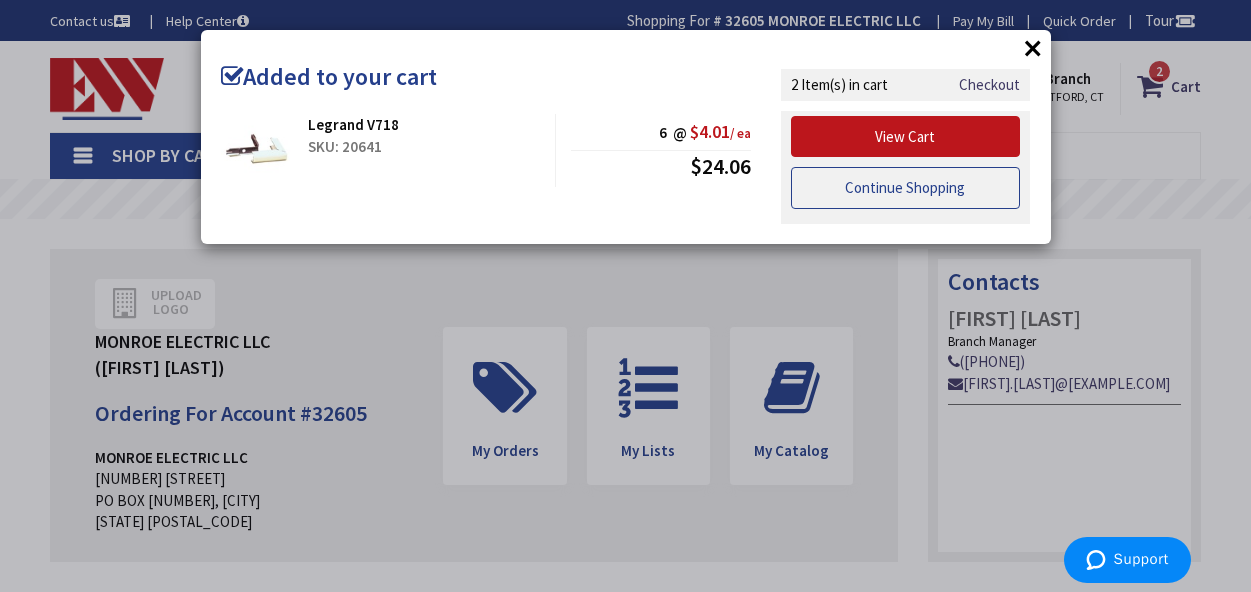 click on "Continue Shopping" at bounding box center (906, 188) 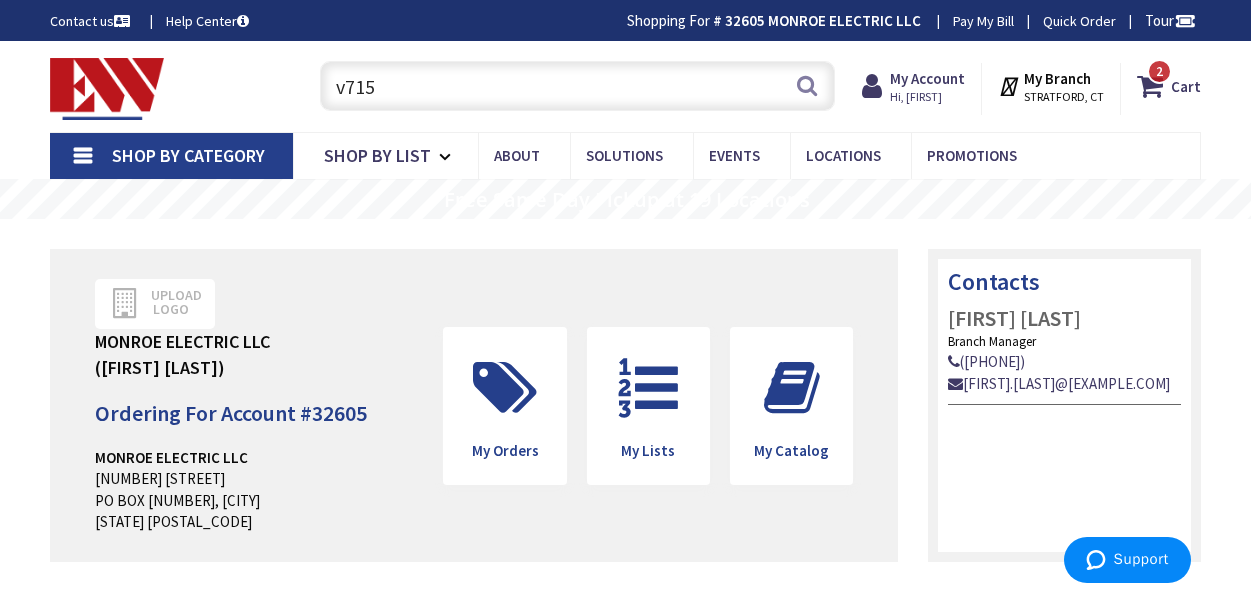 click on "v715" at bounding box center (577, 86) 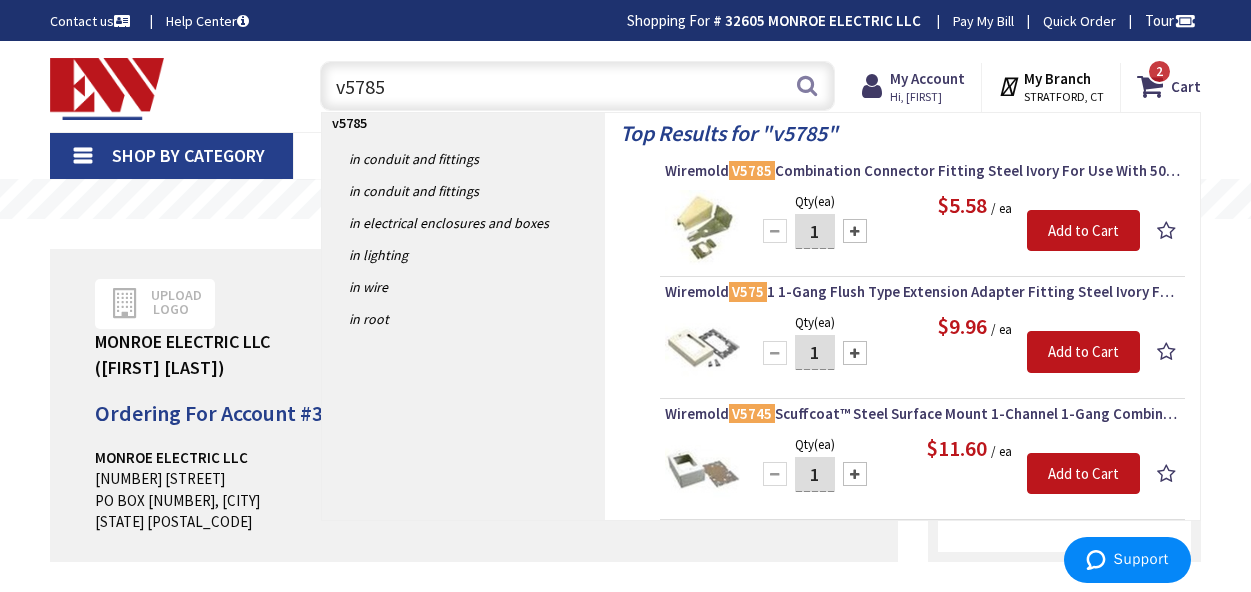 type on "v5785" 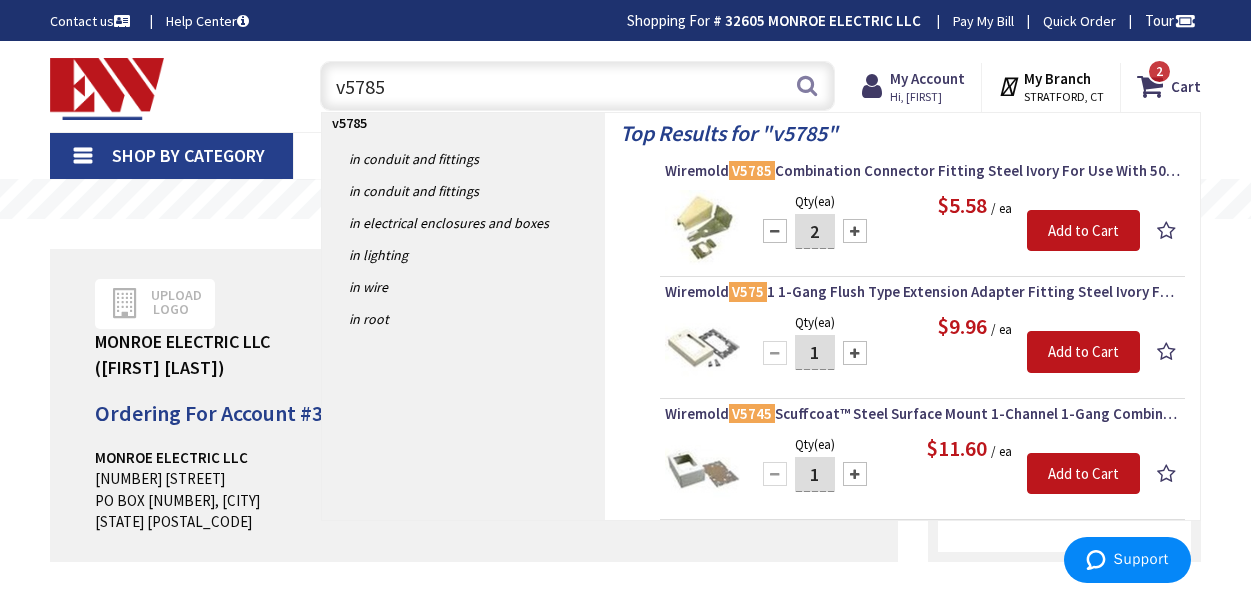 click at bounding box center [855, 231] 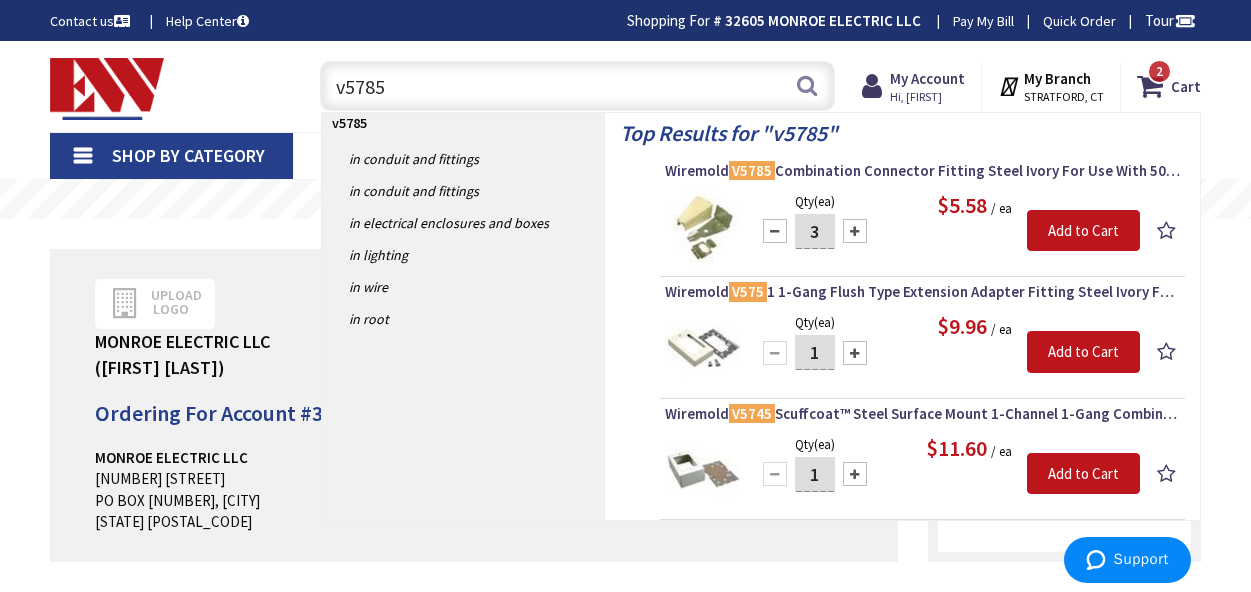 click at bounding box center (855, 231) 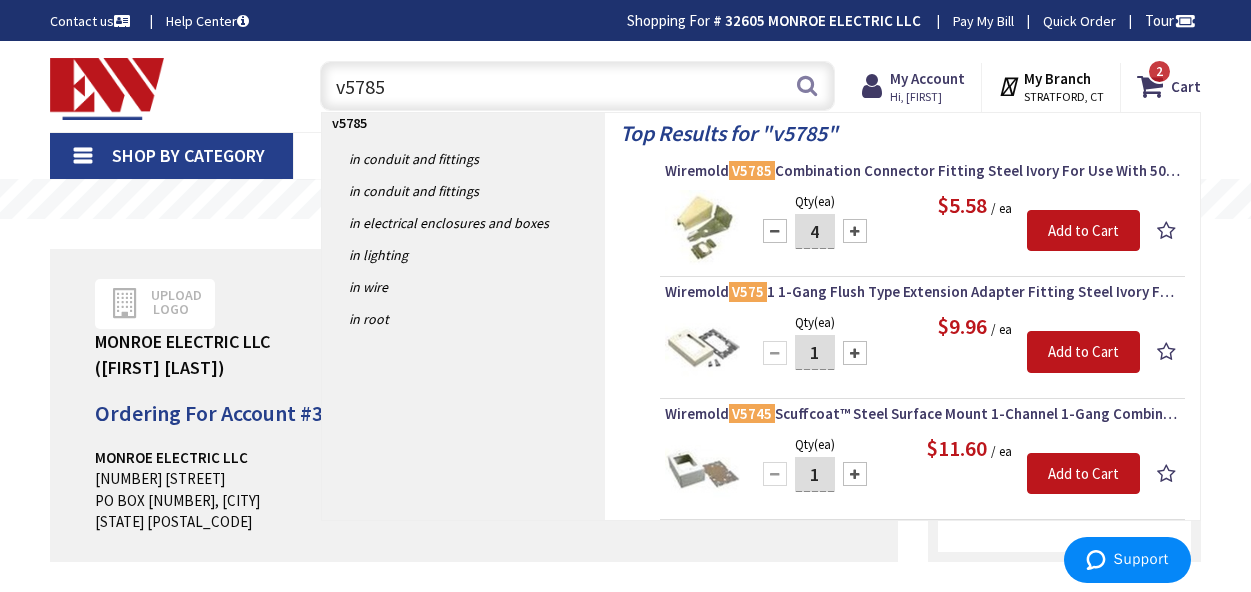 click at bounding box center [855, 231] 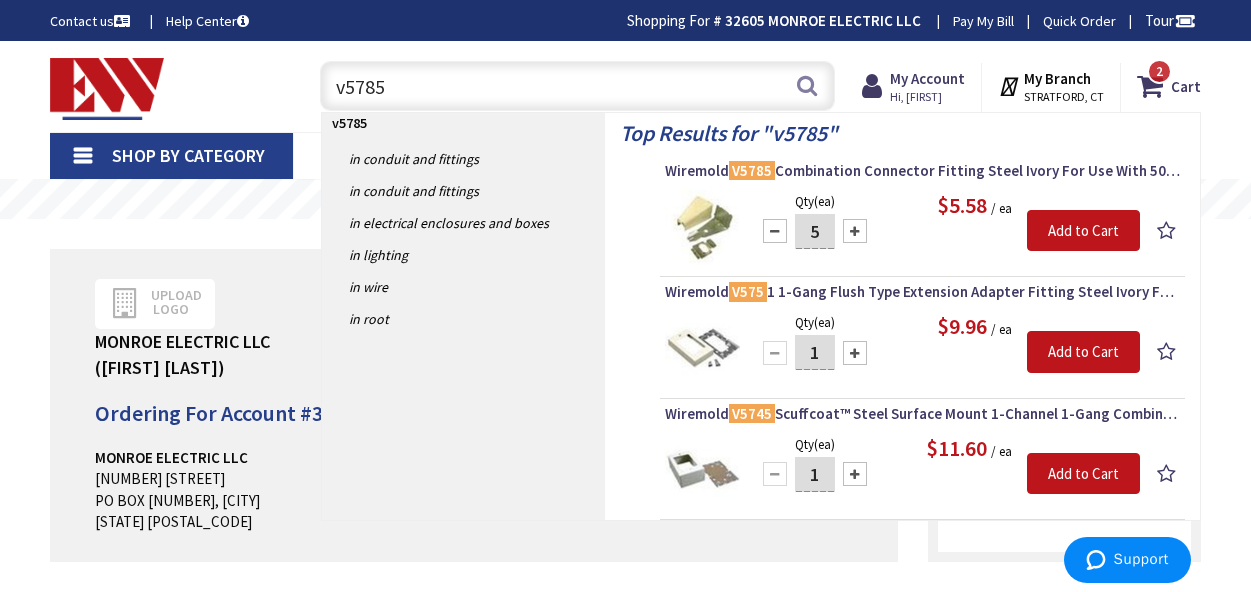 click on "5" at bounding box center (815, 231) 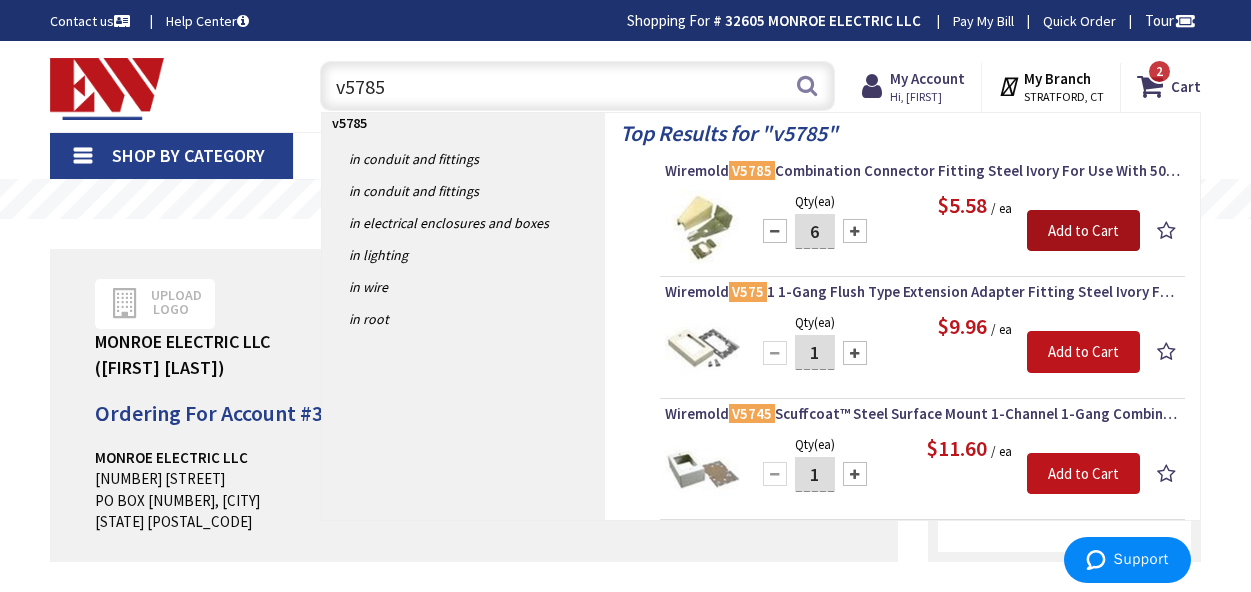 click on "Add to Cart" at bounding box center [1083, 231] 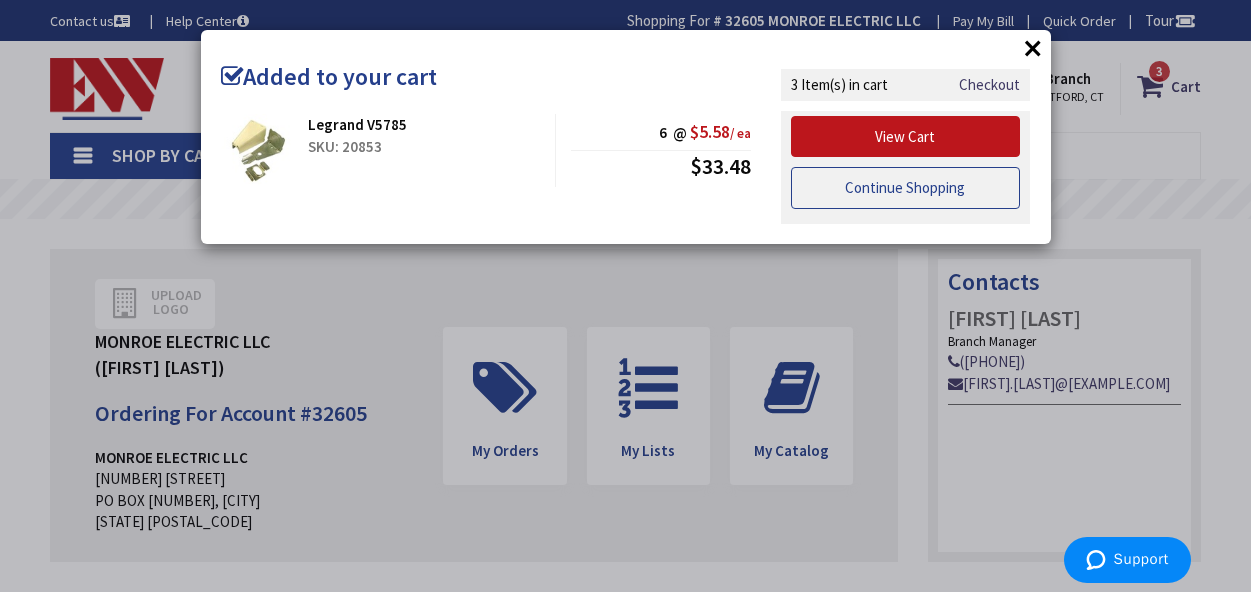 click on "Continue Shopping" at bounding box center (906, 188) 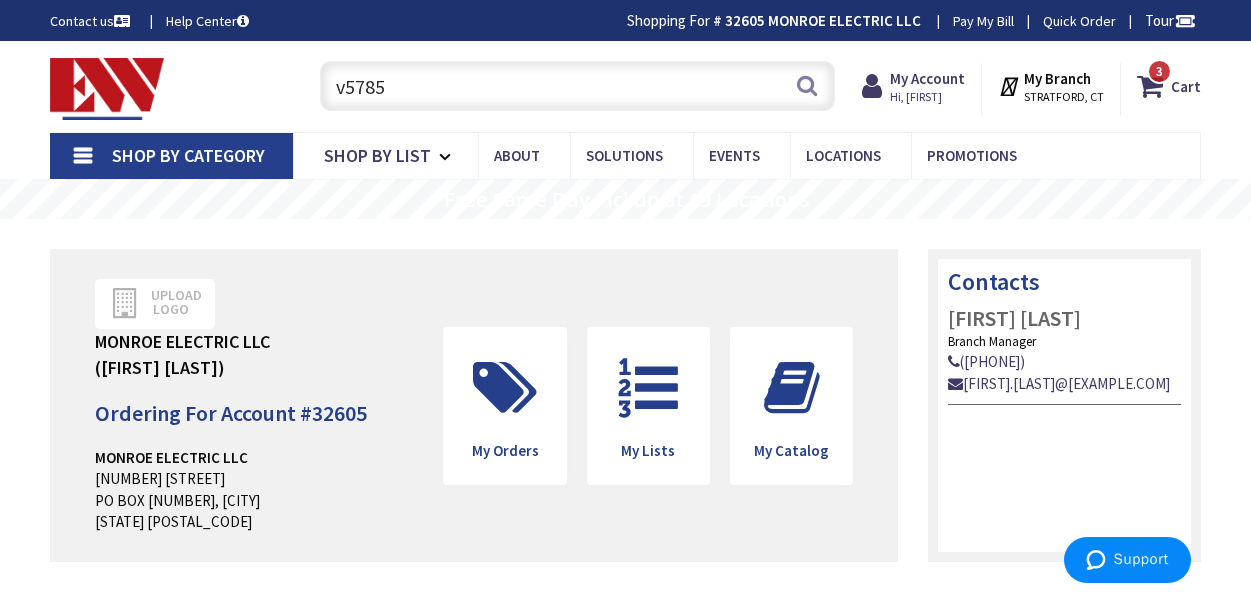 click on "v5785" at bounding box center (577, 86) 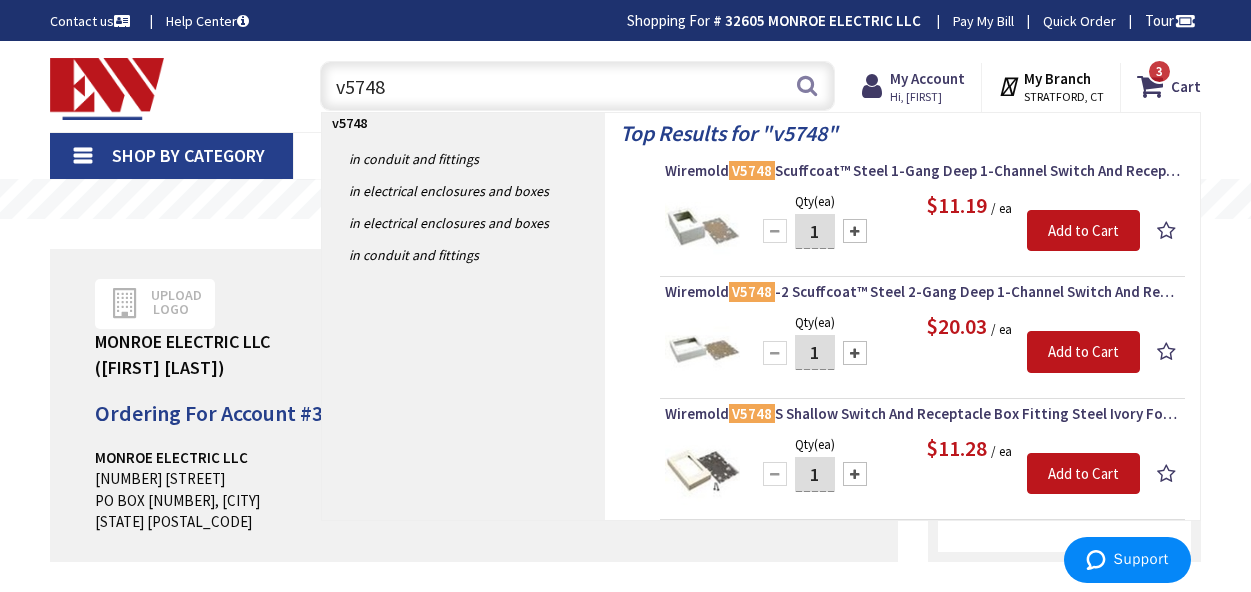 type on "v5748" 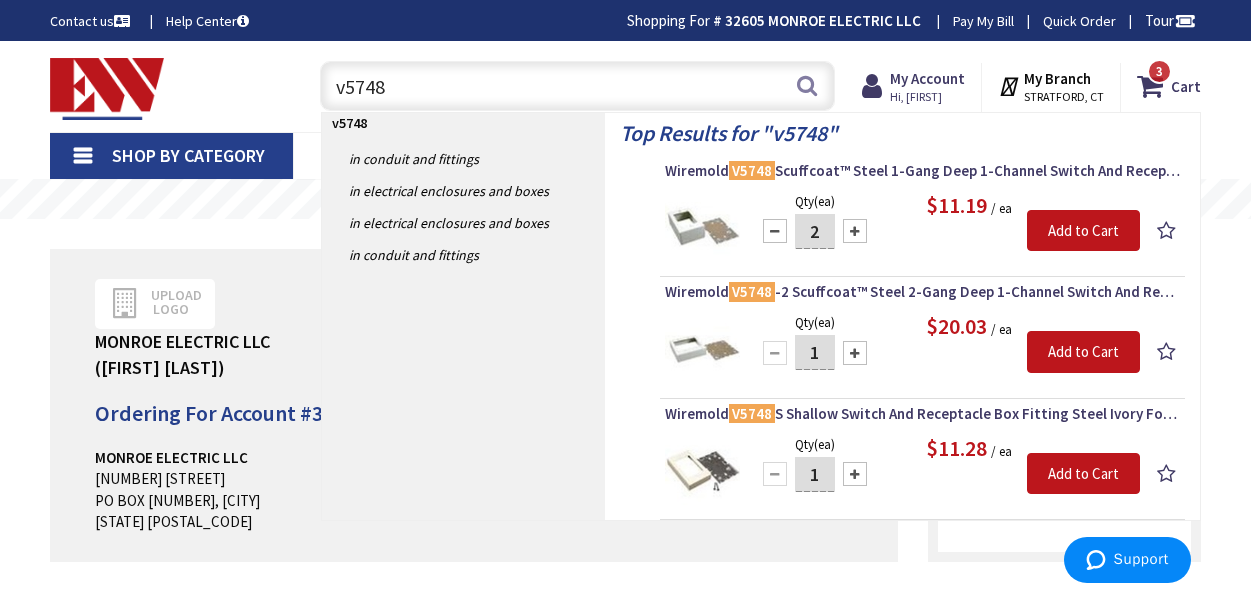 click at bounding box center [855, 231] 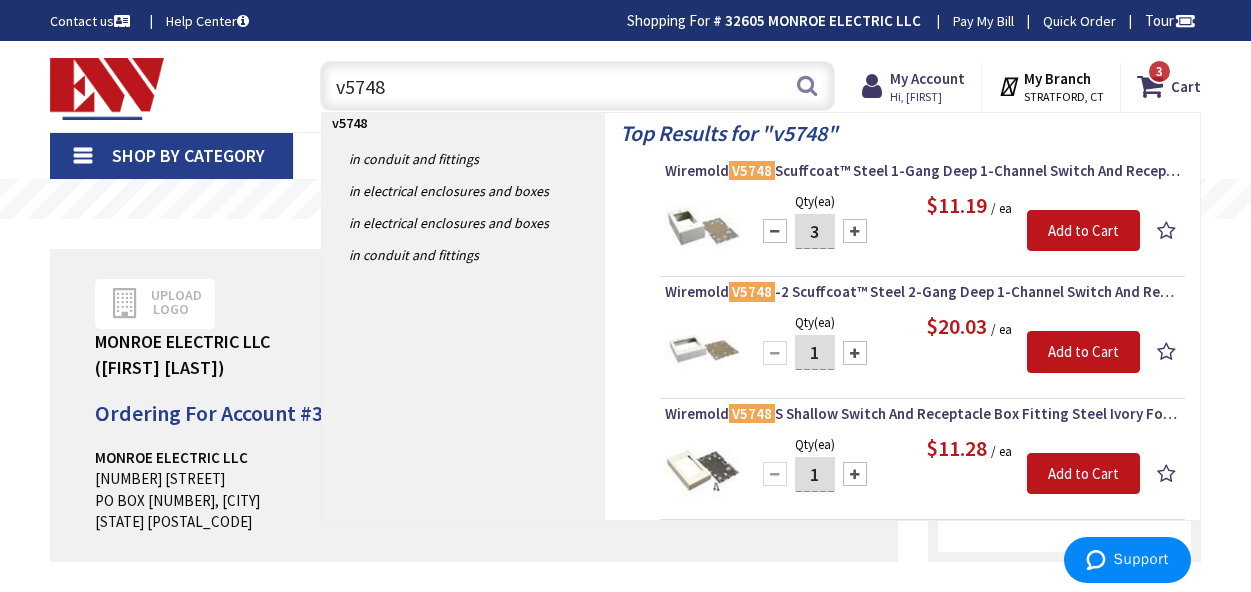 click at bounding box center [855, 231] 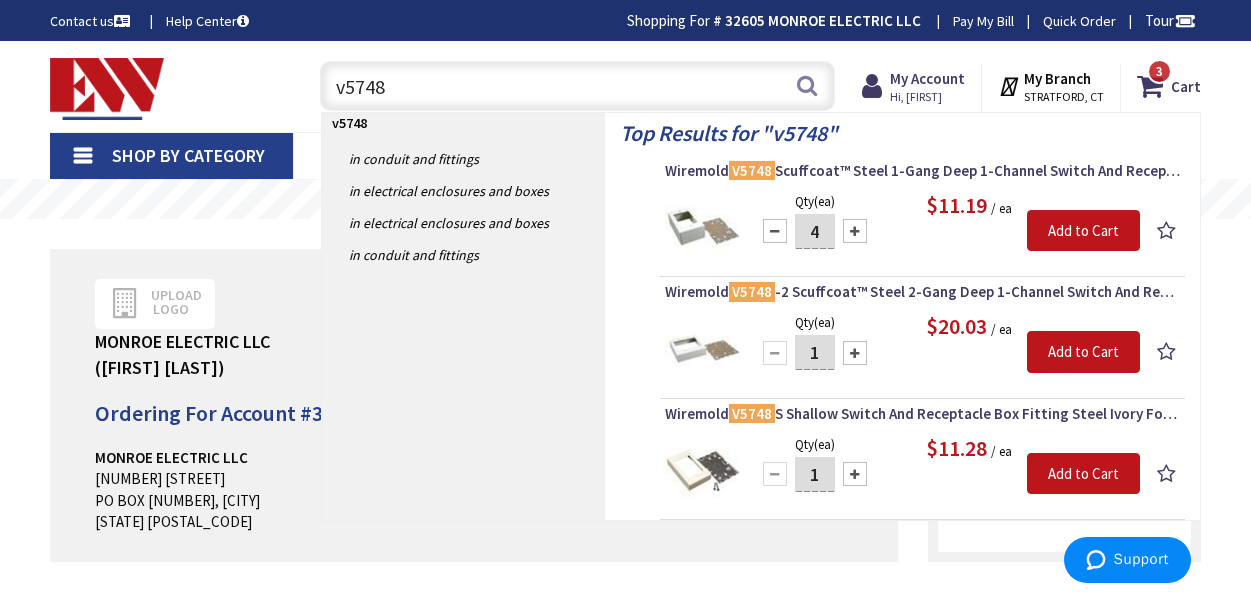 click at bounding box center (855, 231) 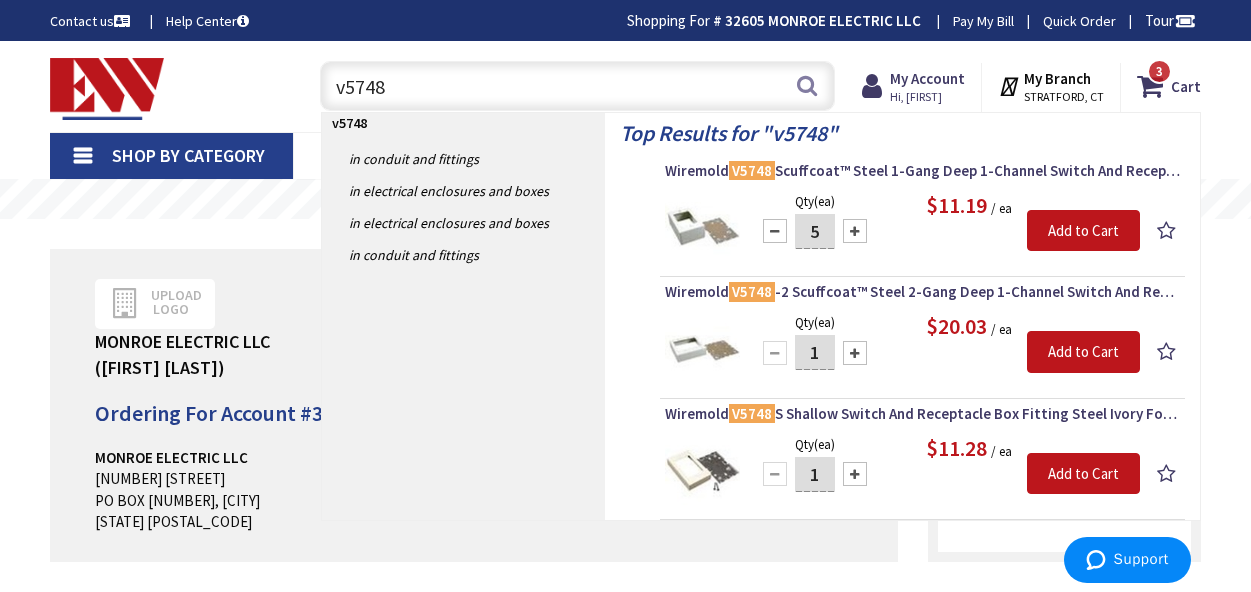 click on "v5748" at bounding box center [577, 86] 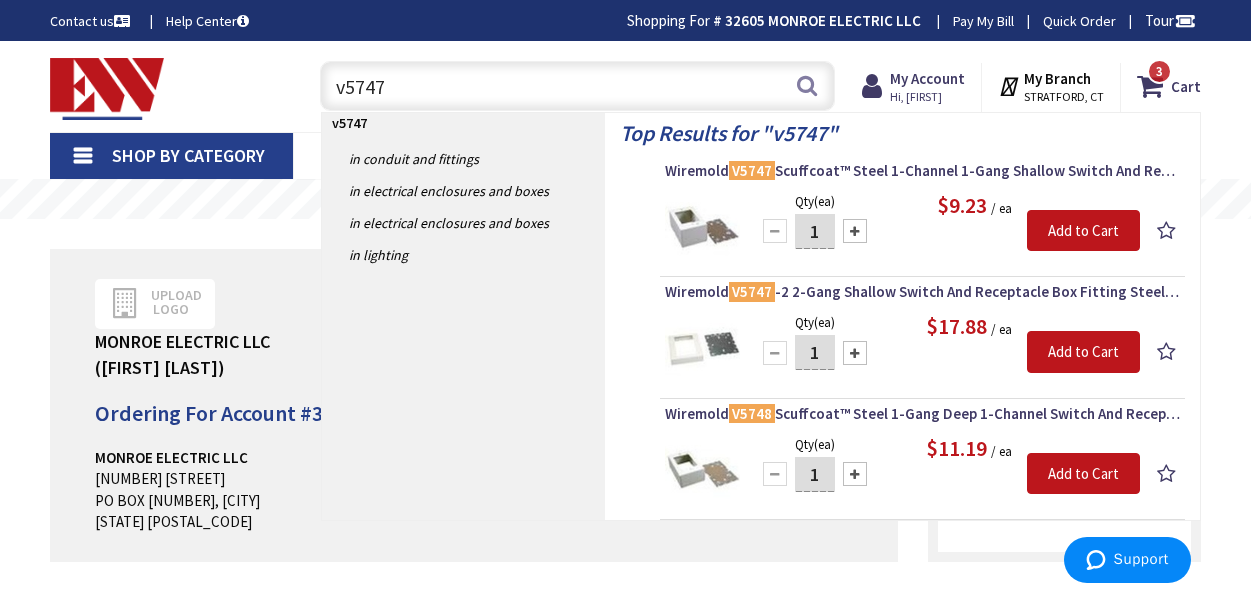 type on "v5747" 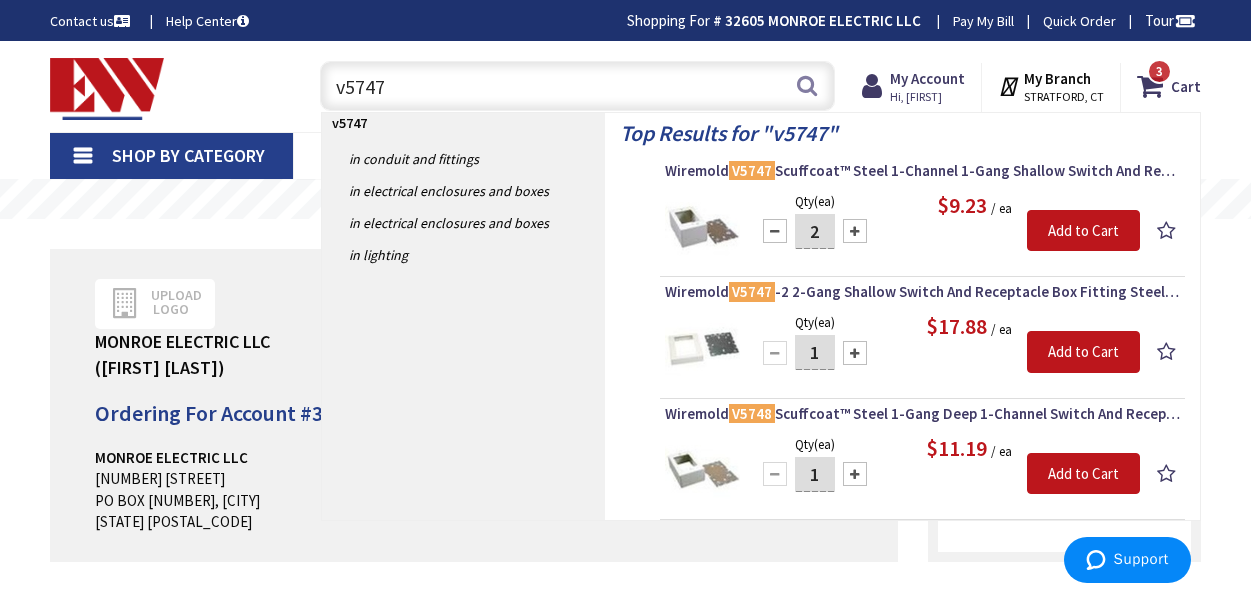 click at bounding box center (855, 231) 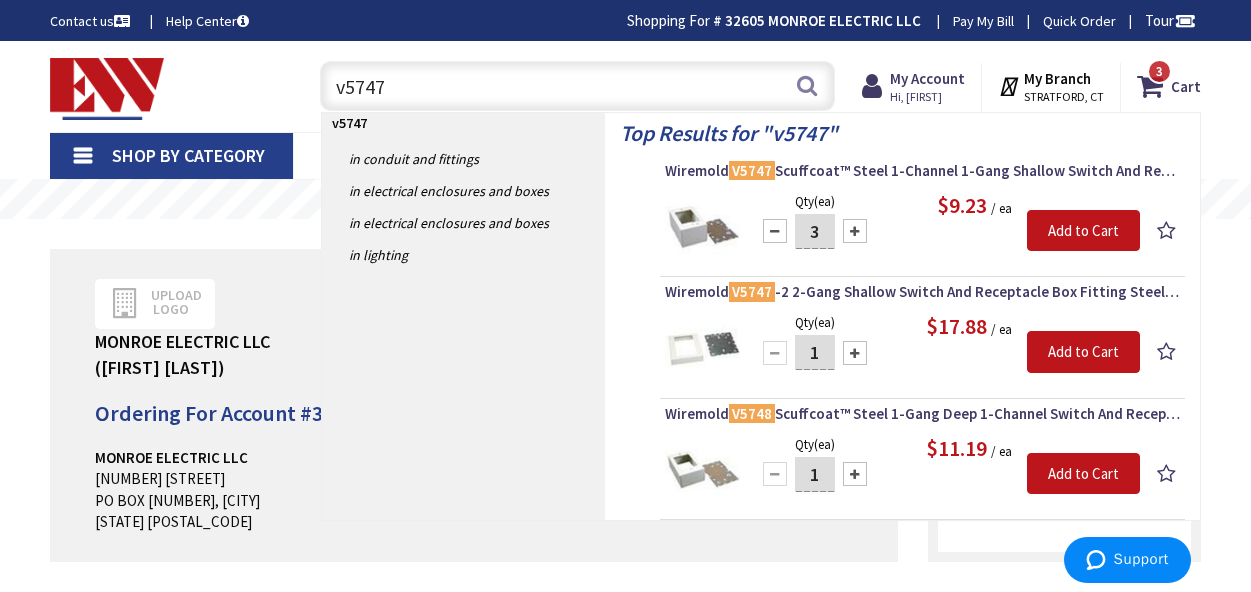click at bounding box center (855, 231) 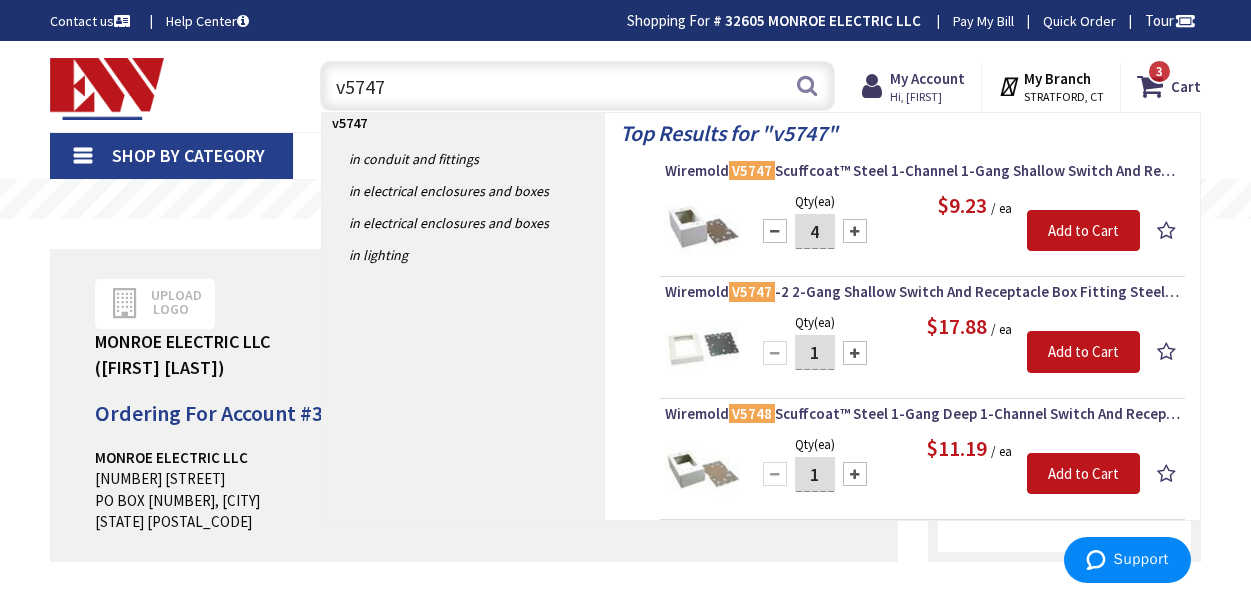 click at bounding box center (855, 231) 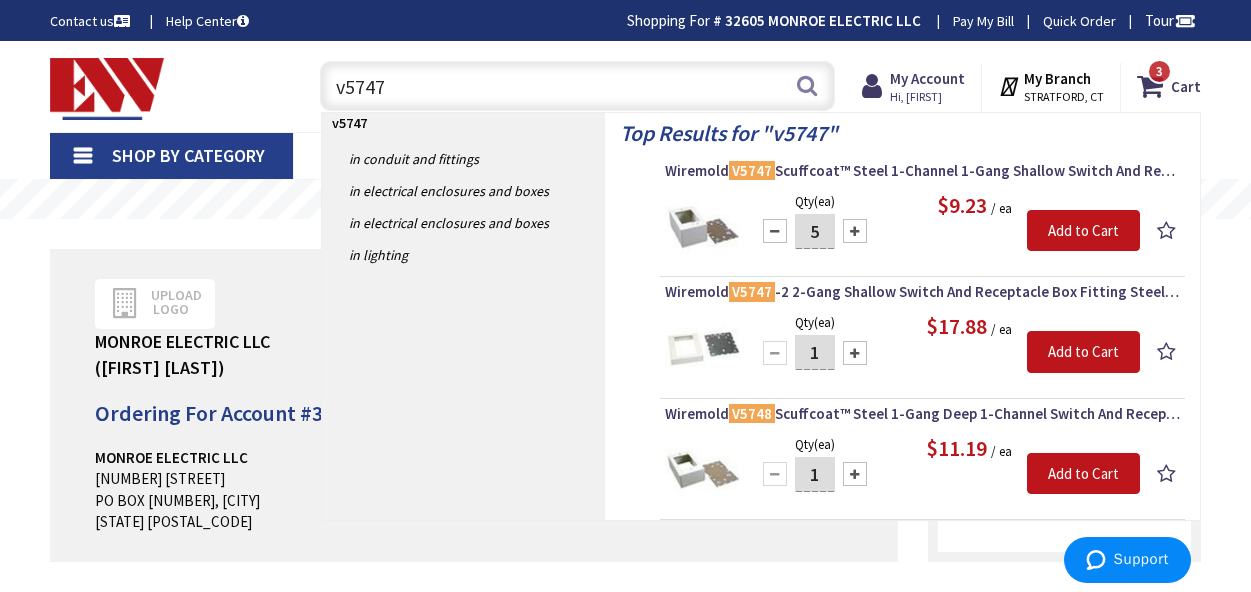 click at bounding box center [855, 231] 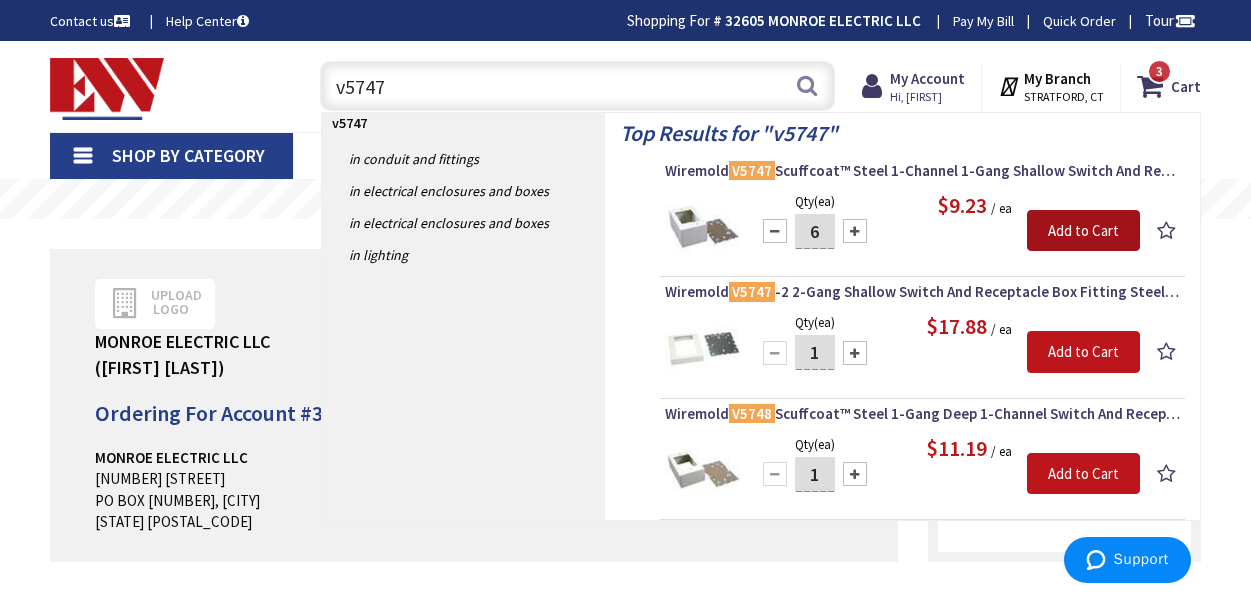 click on "Add to Cart" at bounding box center (1083, 231) 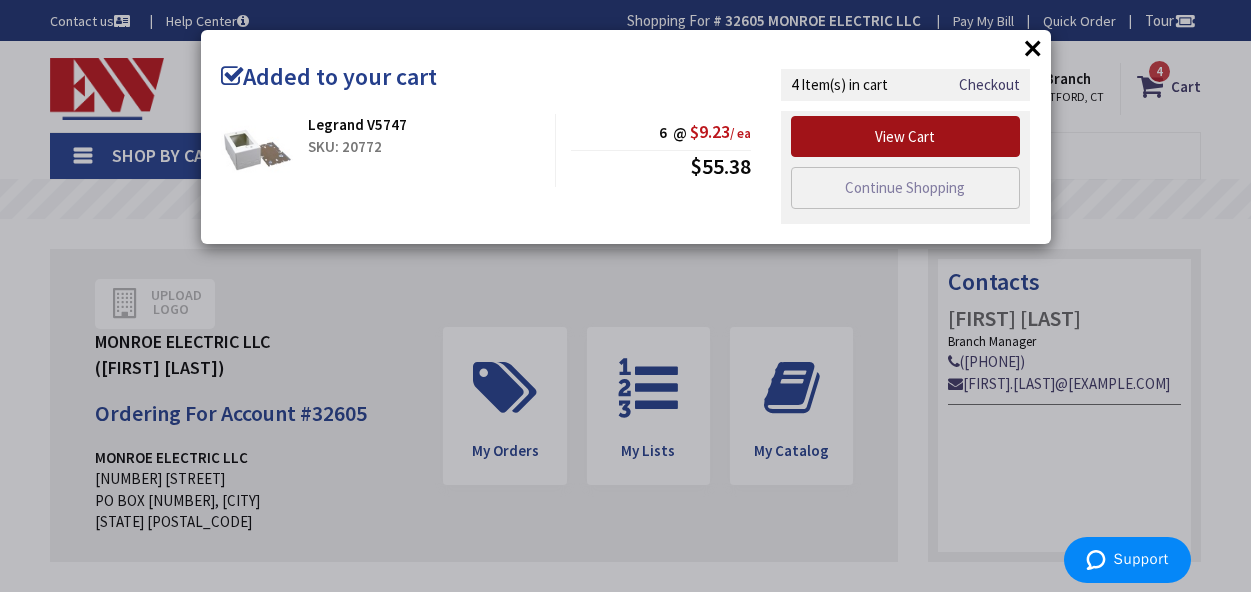 click on "View Cart" at bounding box center (906, 137) 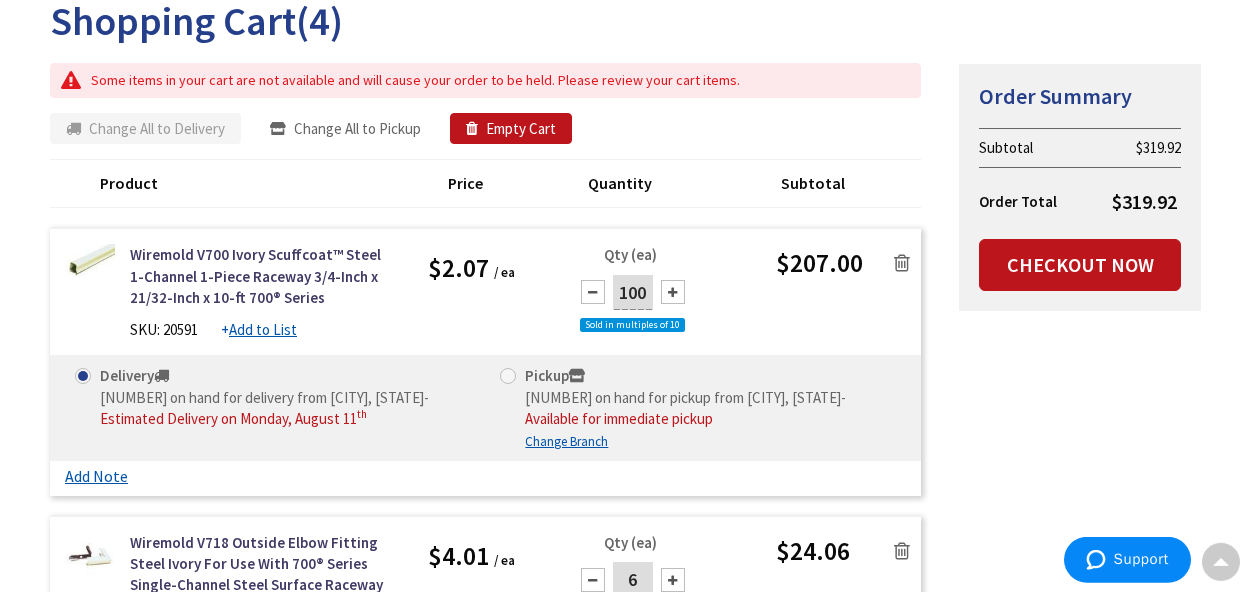 scroll, scrollTop: 0, scrollLeft: 0, axis: both 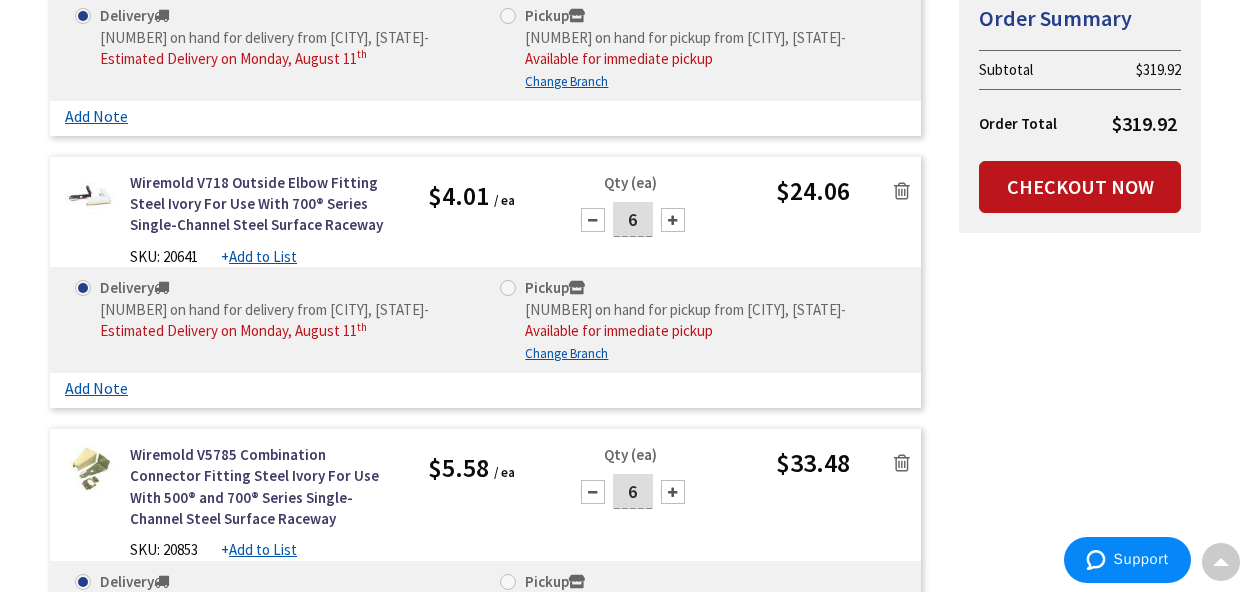 click at bounding box center (508, 16) 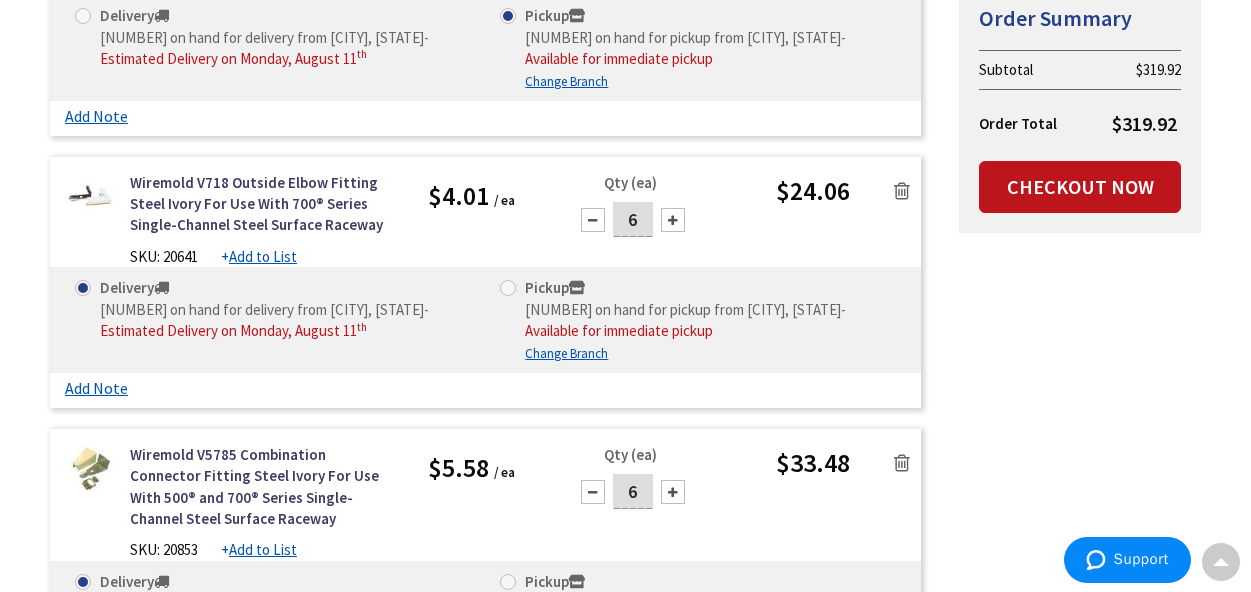 click at bounding box center (508, 288) 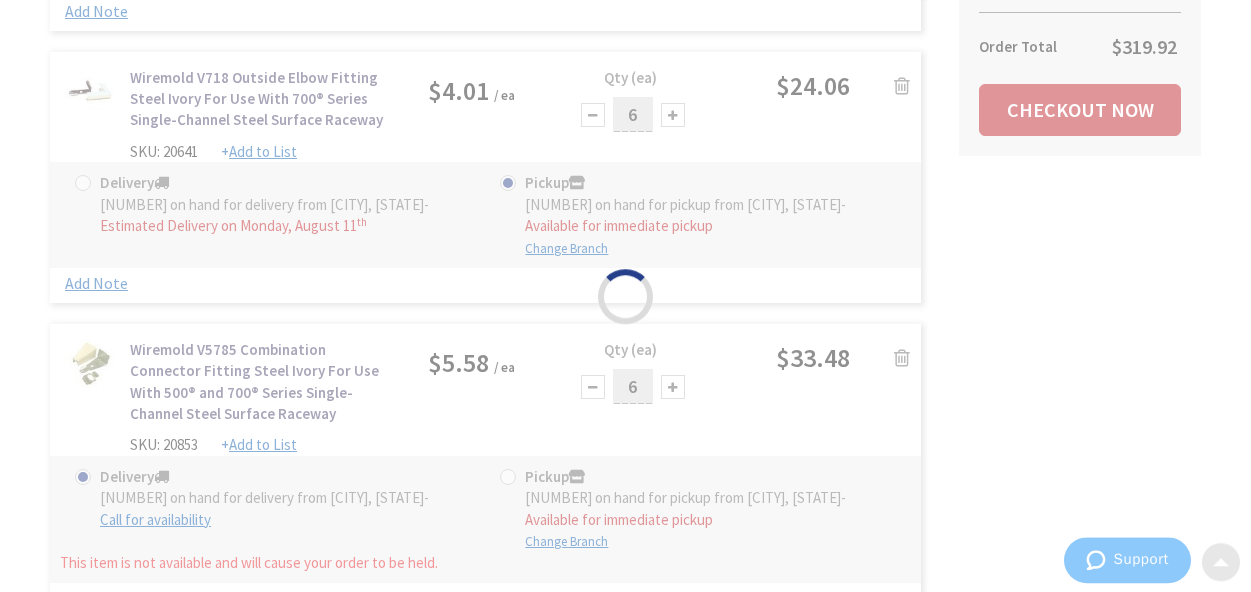 scroll, scrollTop: 840, scrollLeft: 0, axis: vertical 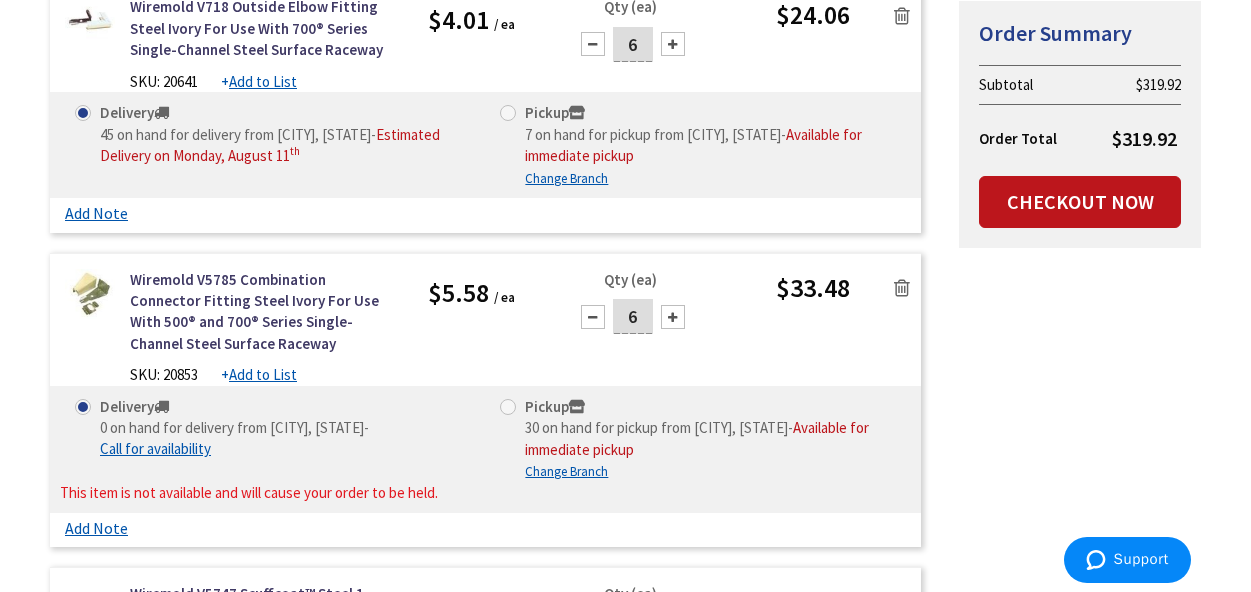 click at bounding box center [508, 113] 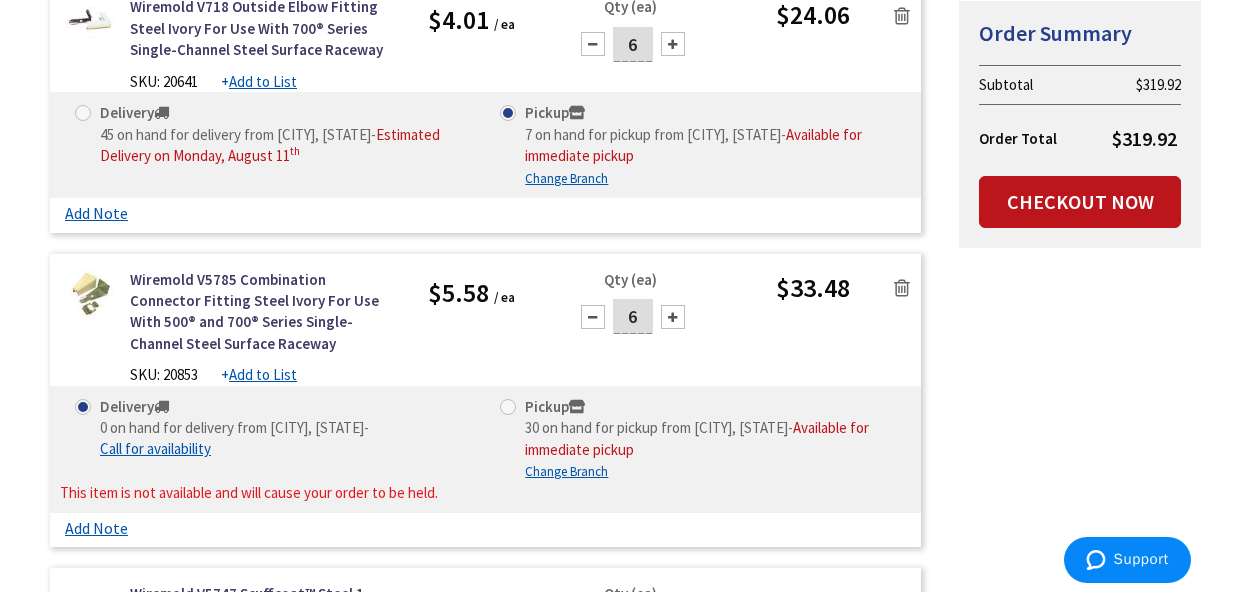 click at bounding box center (508, 407) 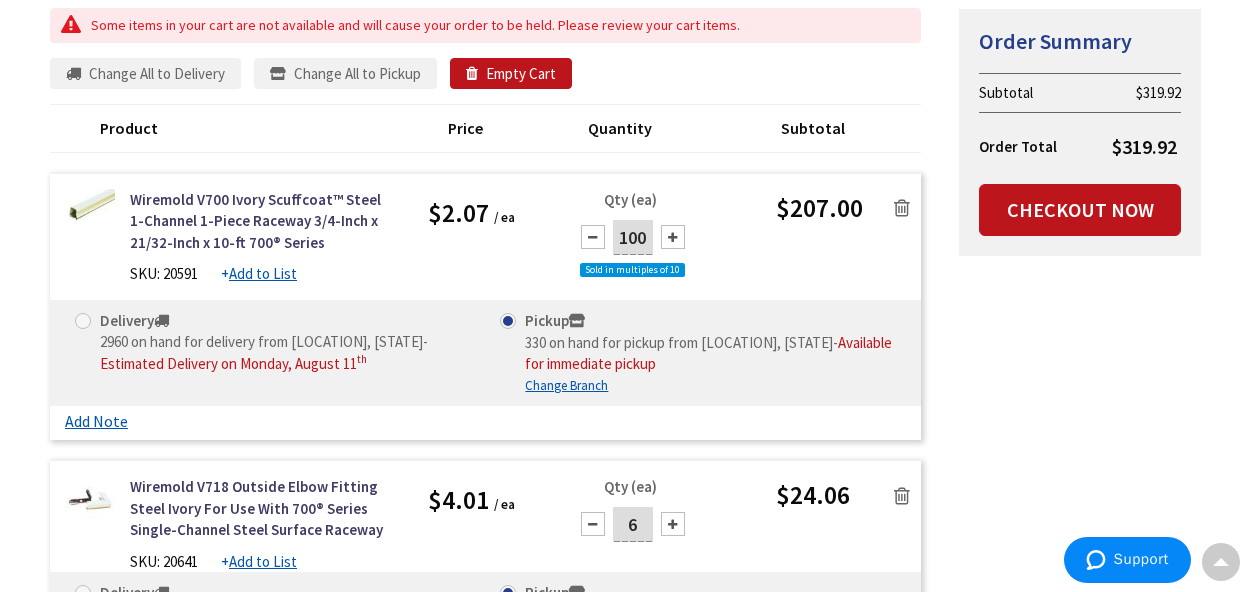 scroll, scrollTop: 0, scrollLeft: 0, axis: both 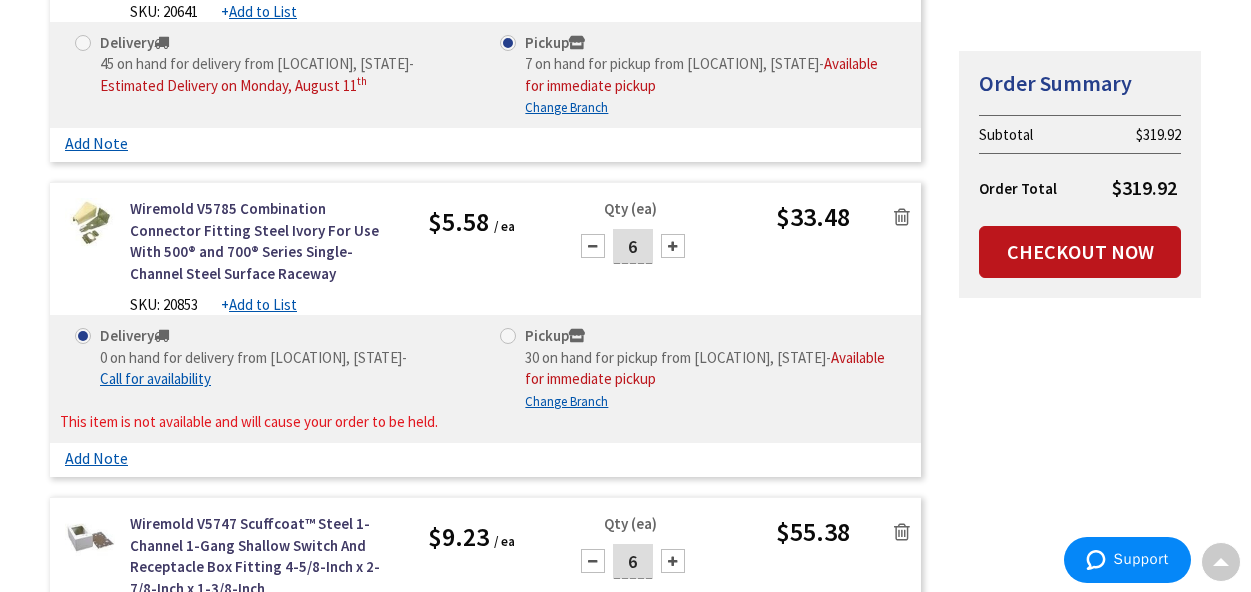 click at bounding box center [508, 336] 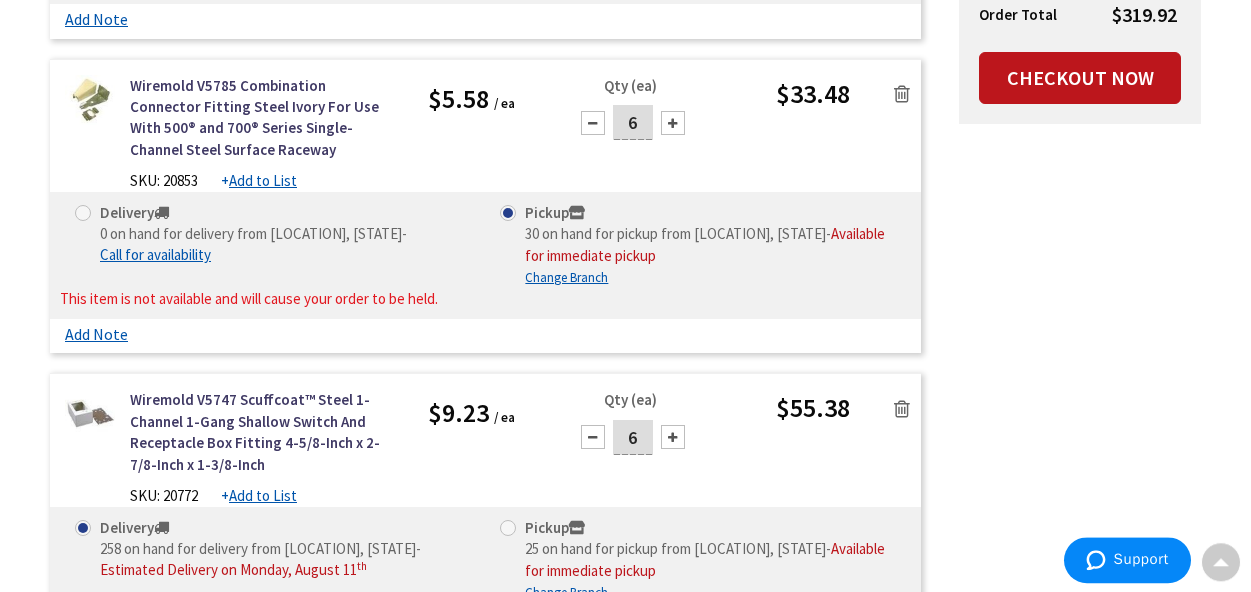 scroll, scrollTop: 1150, scrollLeft: 0, axis: vertical 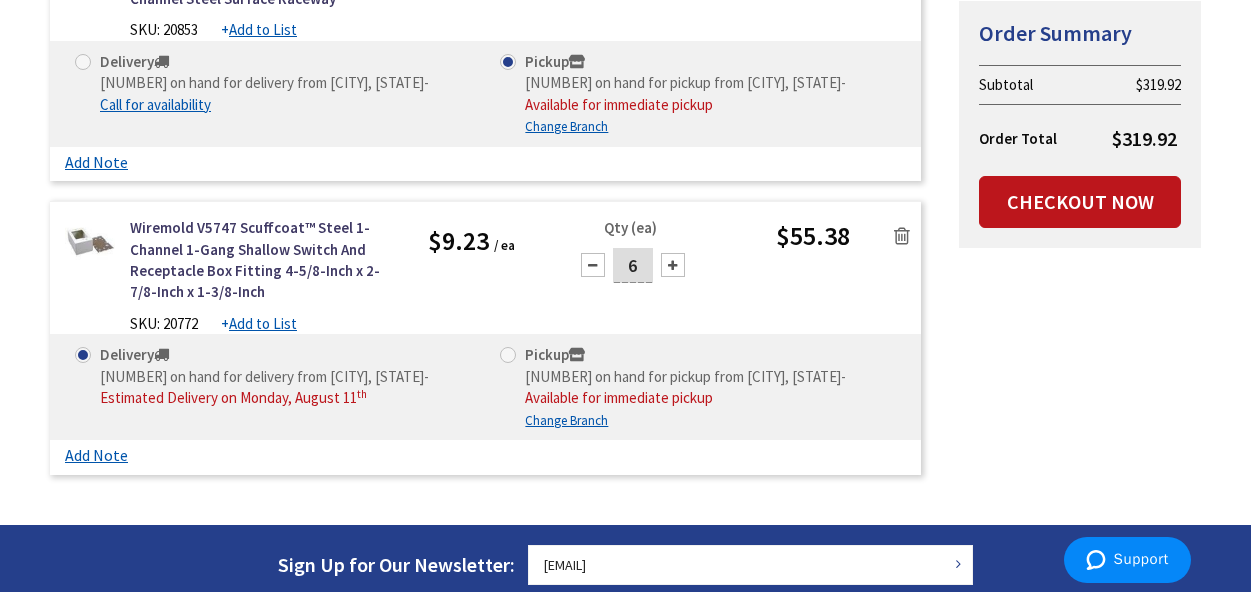 click at bounding box center [508, 355] 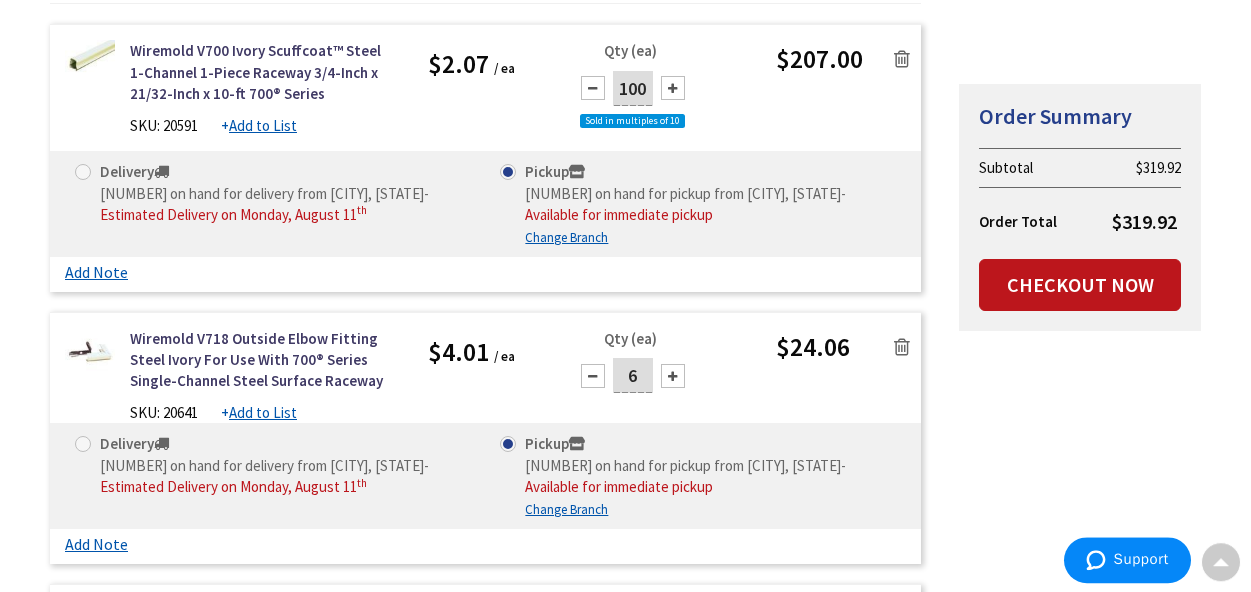 scroll, scrollTop: 430, scrollLeft: 0, axis: vertical 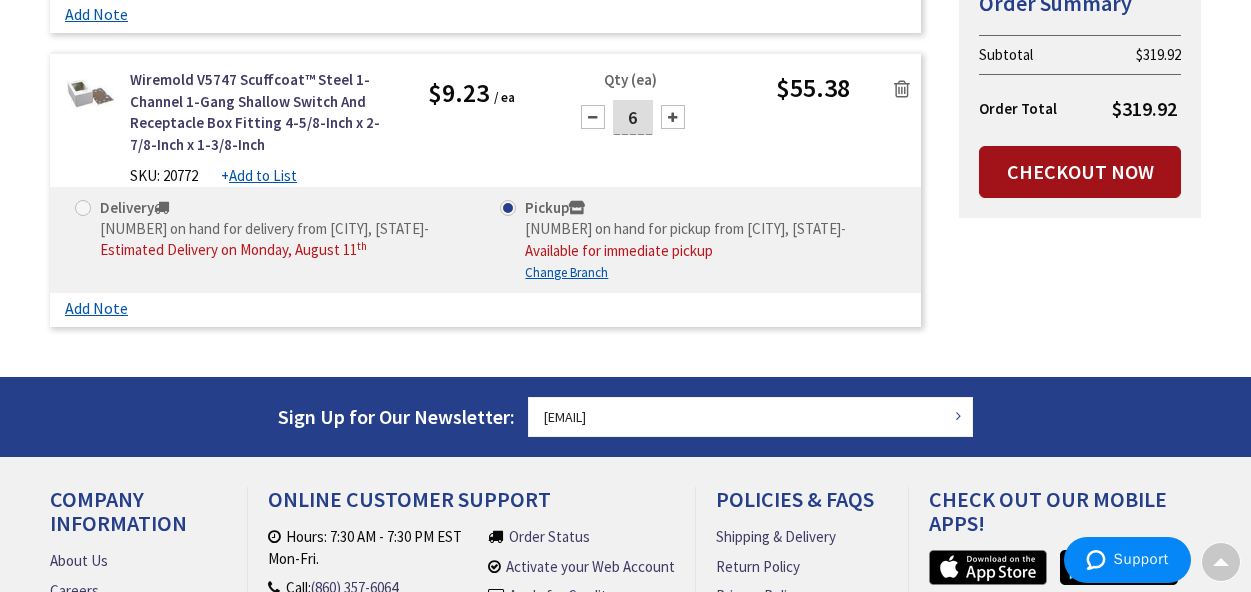 click on "Checkout Now" at bounding box center (1080, 172) 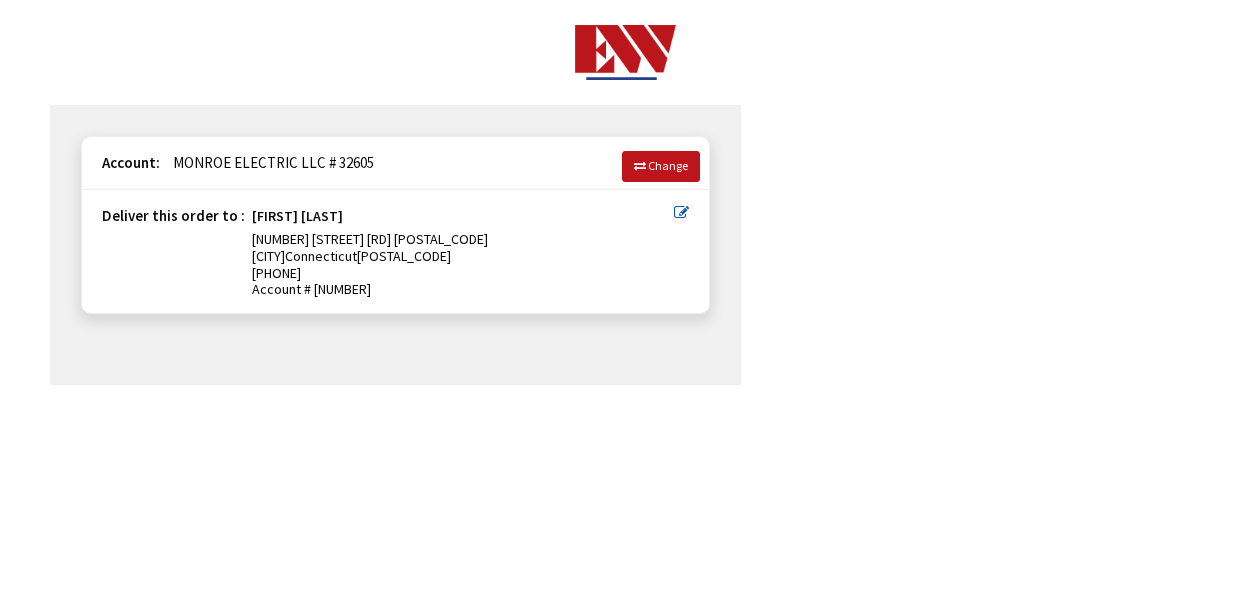 scroll, scrollTop: 0, scrollLeft: 0, axis: both 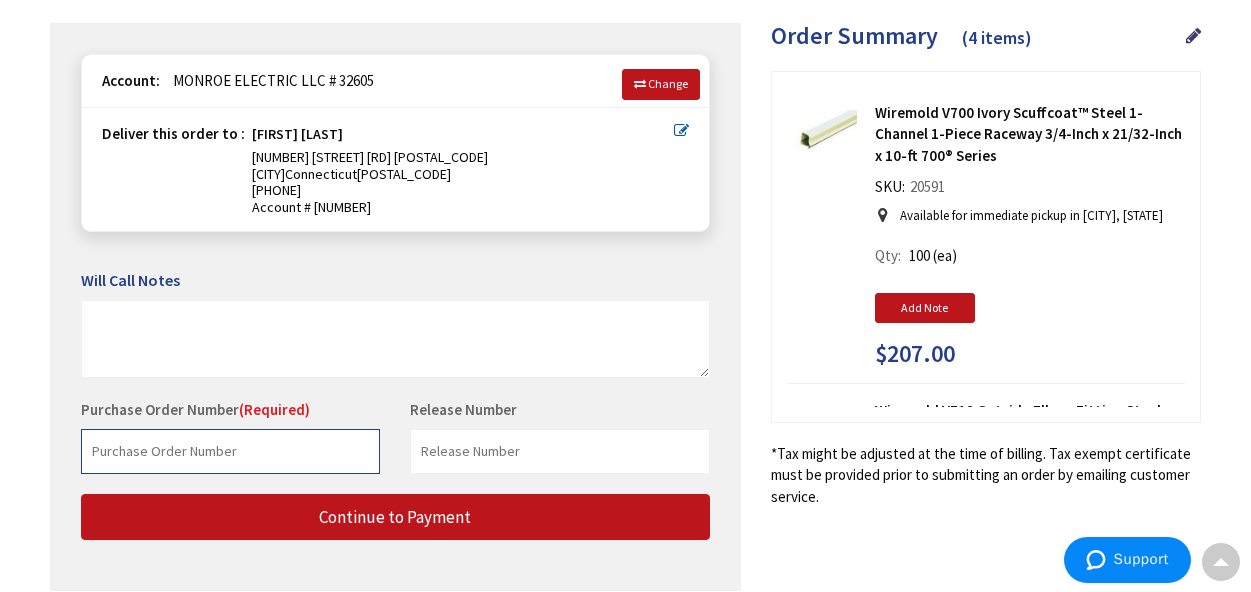click at bounding box center (230, 451) 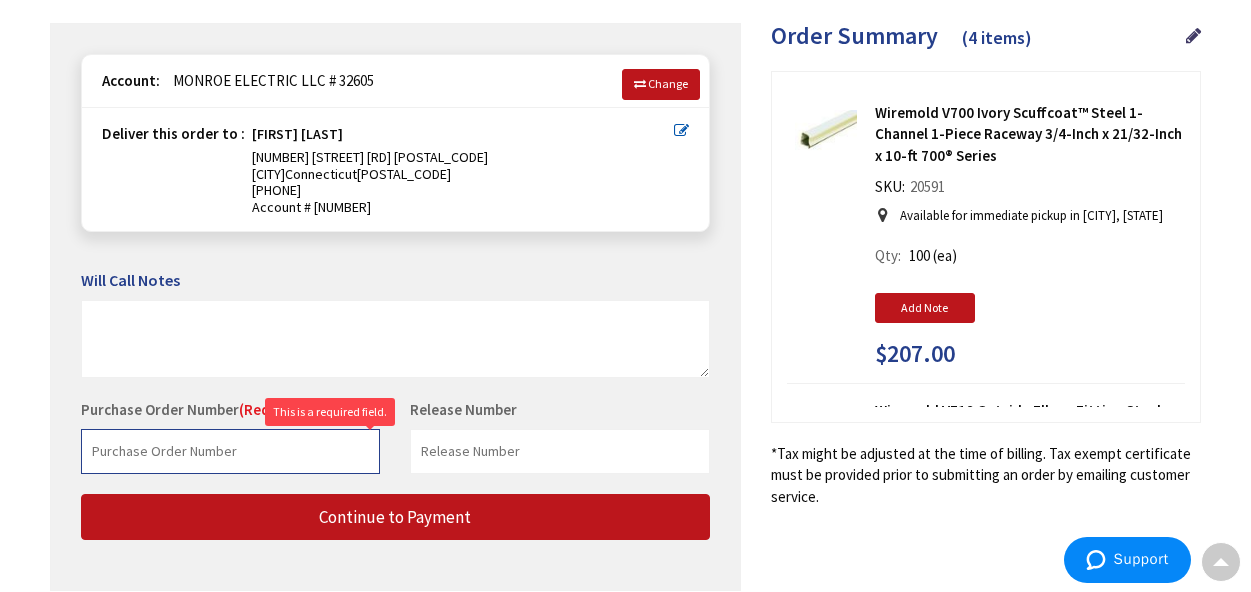 type on "j" 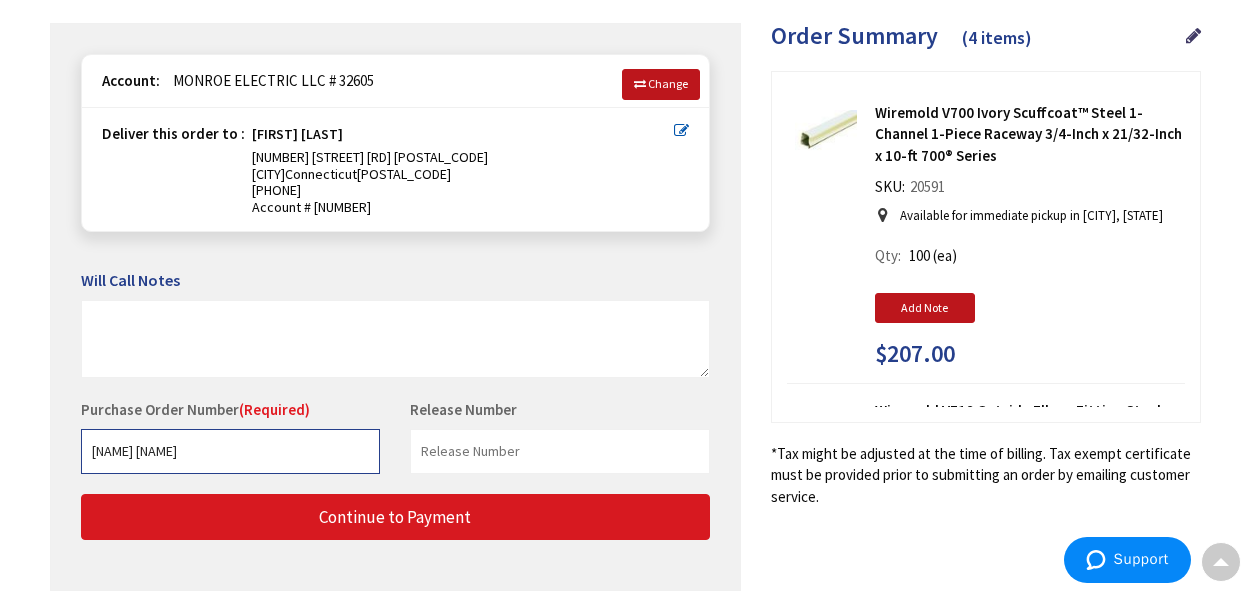 type on "[NAME] [NAME]" 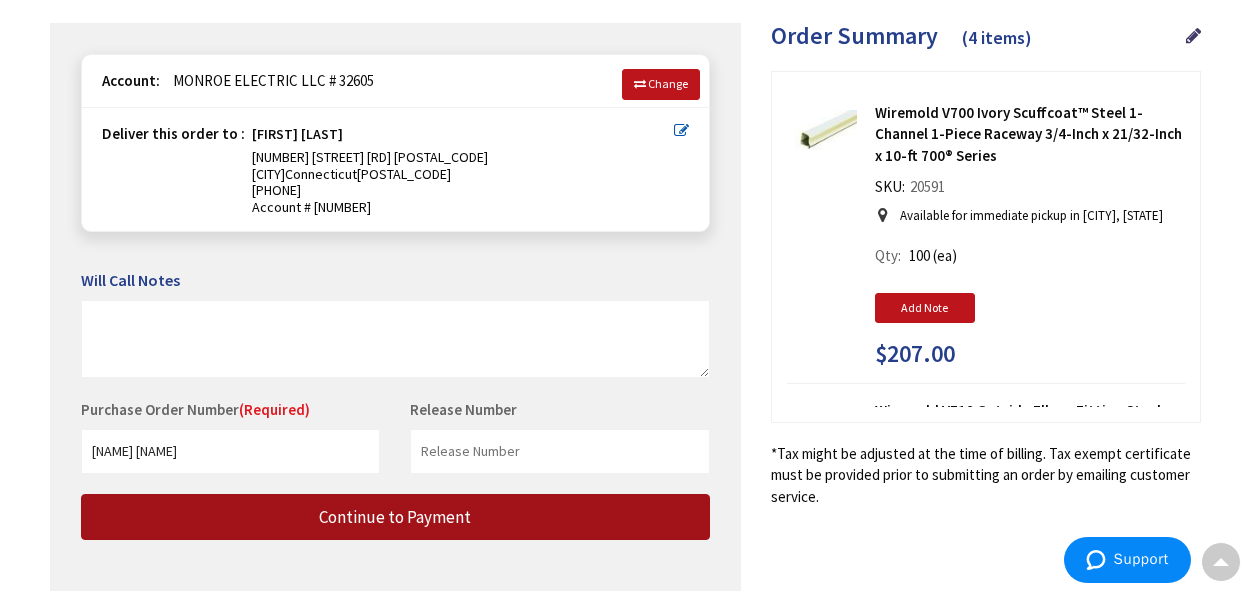 click on "Continue to Payment" at bounding box center [395, 517] 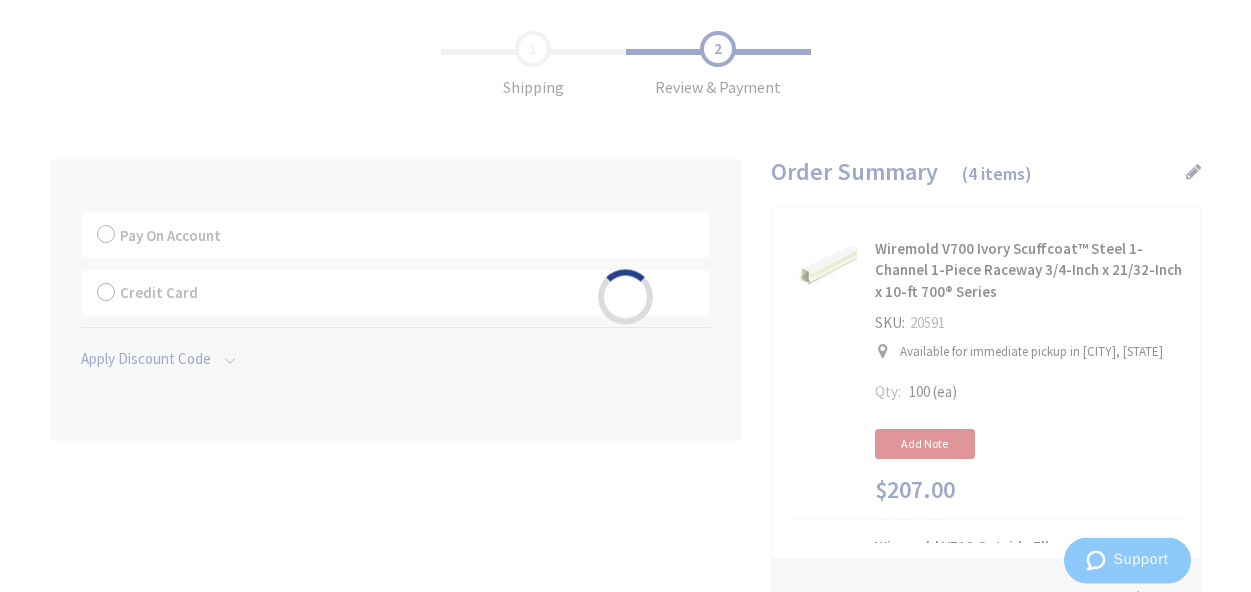scroll, scrollTop: 120, scrollLeft: 0, axis: vertical 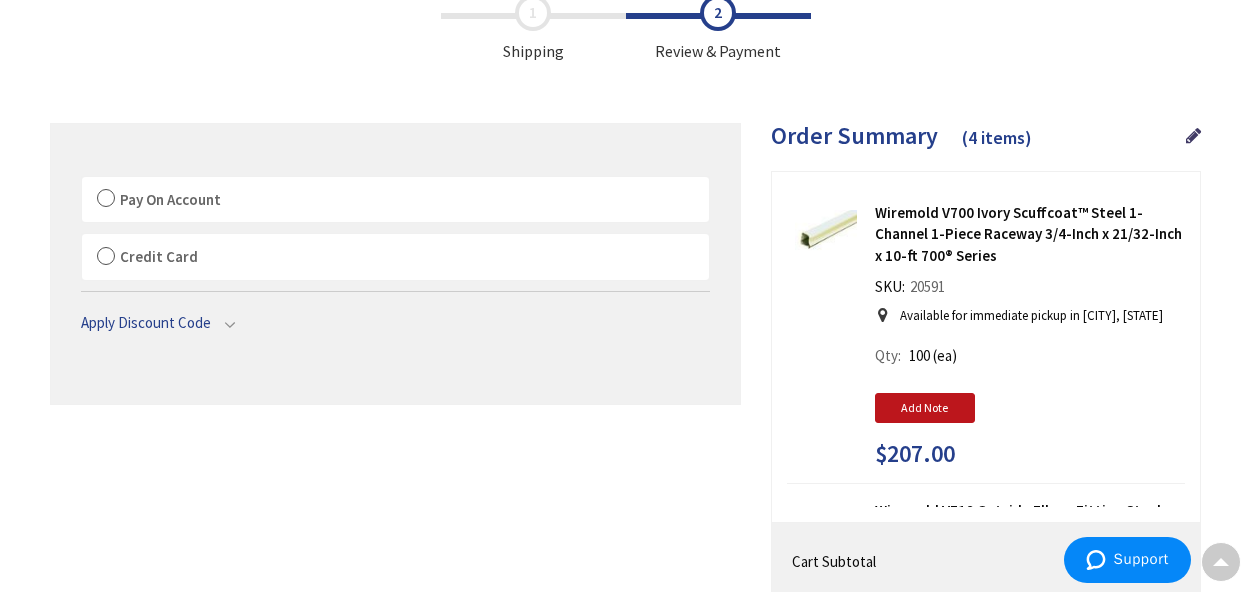 click on "Pay On Account" at bounding box center [395, 200] 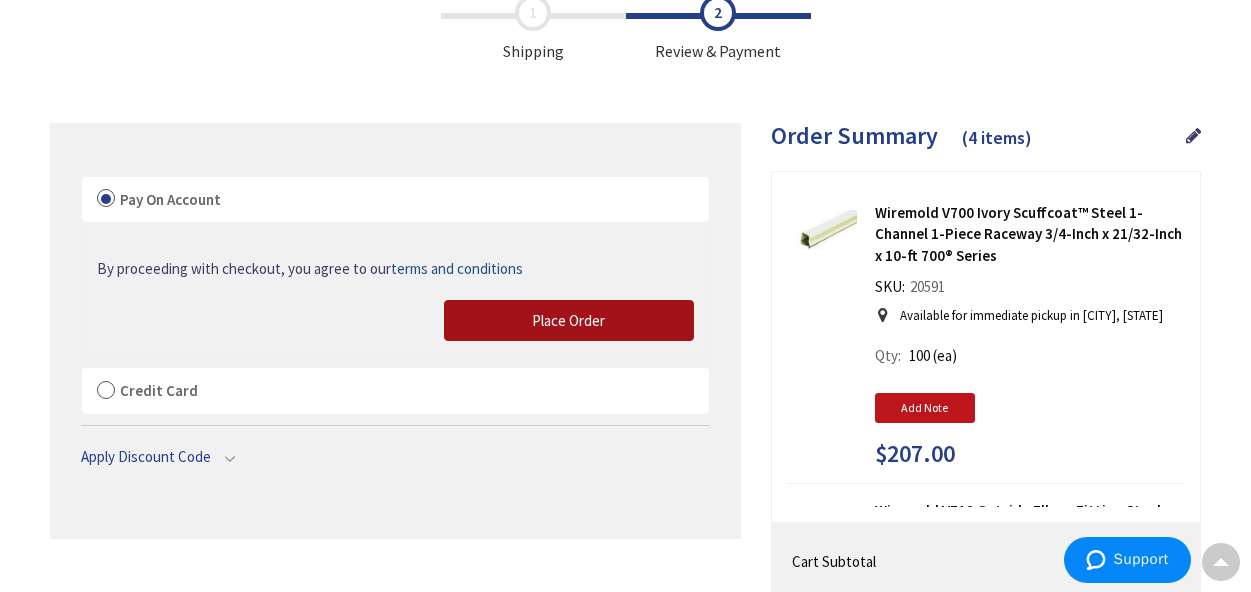 click on "Place Order" at bounding box center (569, 321) 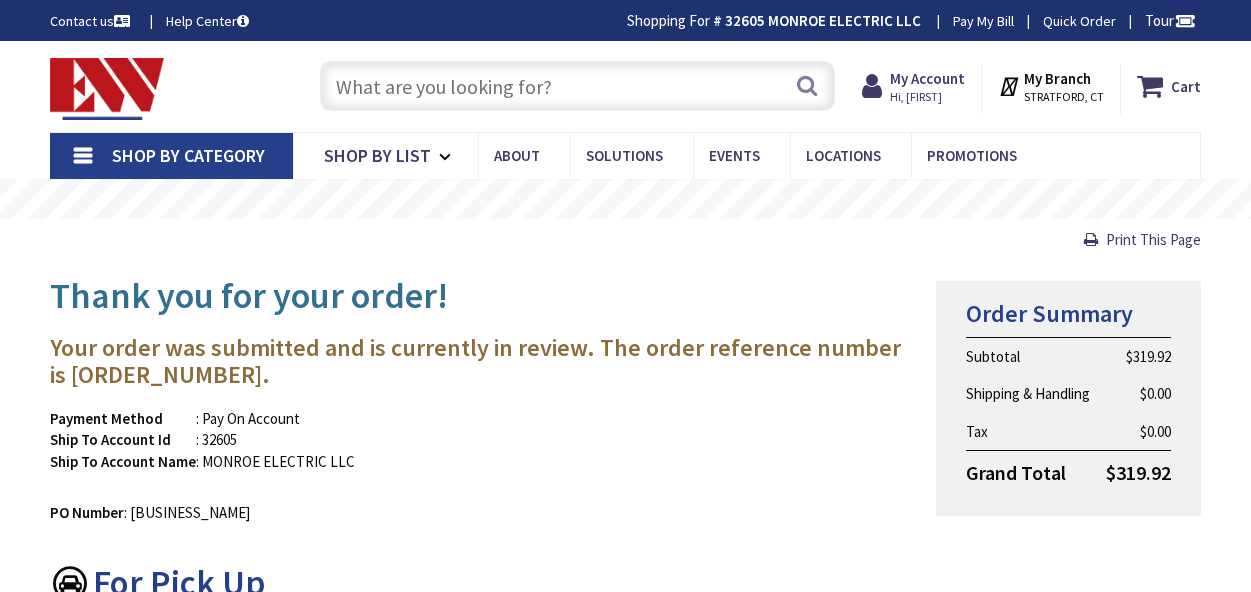 scroll, scrollTop: 0, scrollLeft: 0, axis: both 